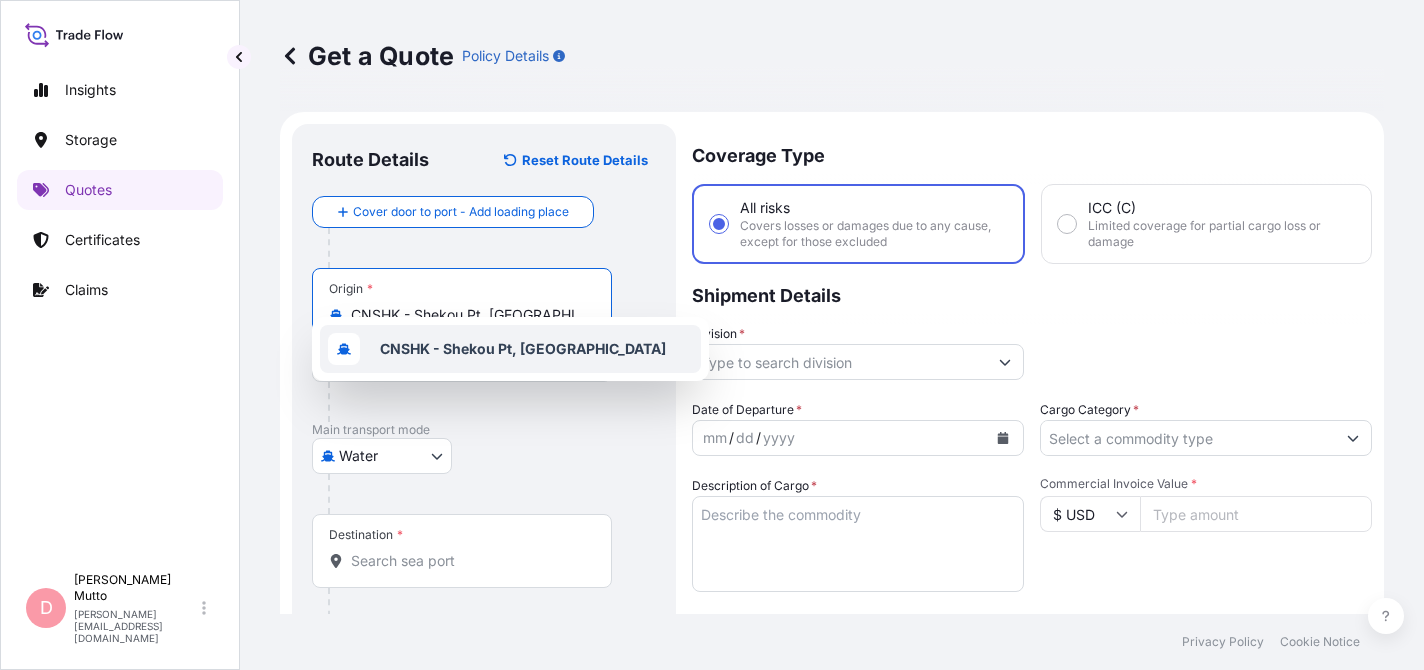 select on "Water" 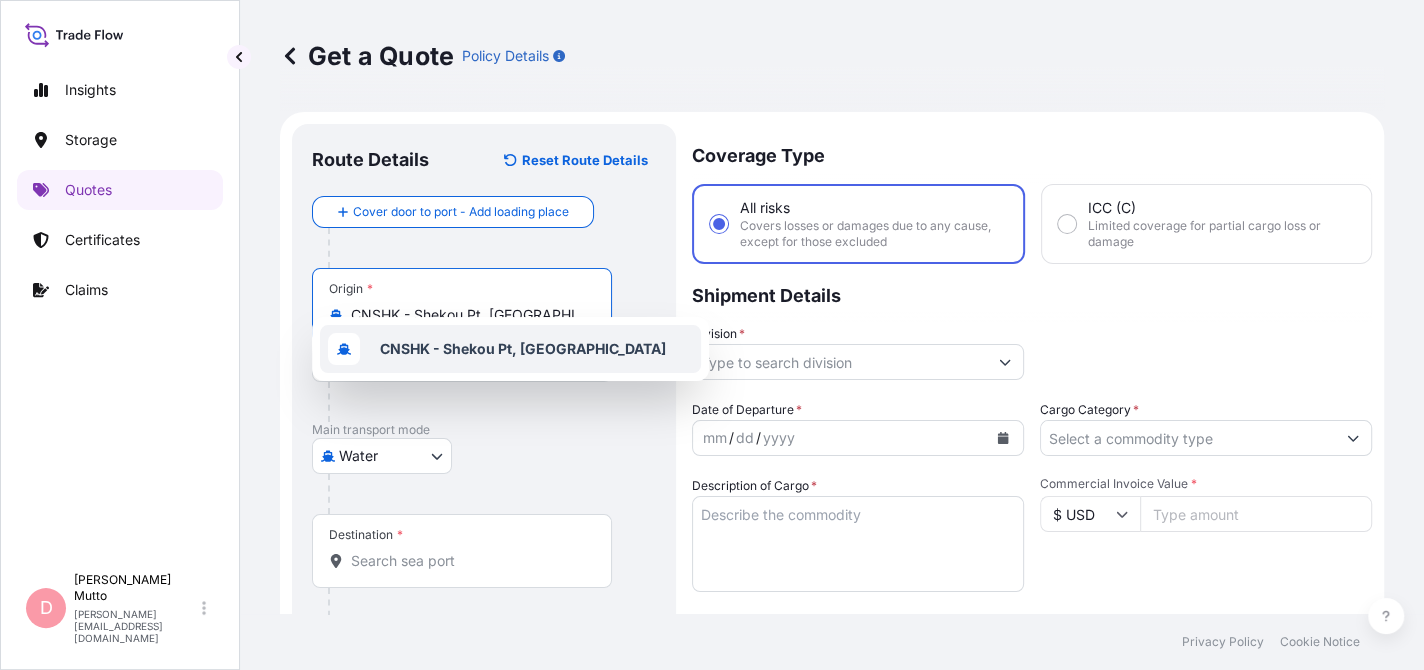 scroll, scrollTop: 31, scrollLeft: 0, axis: vertical 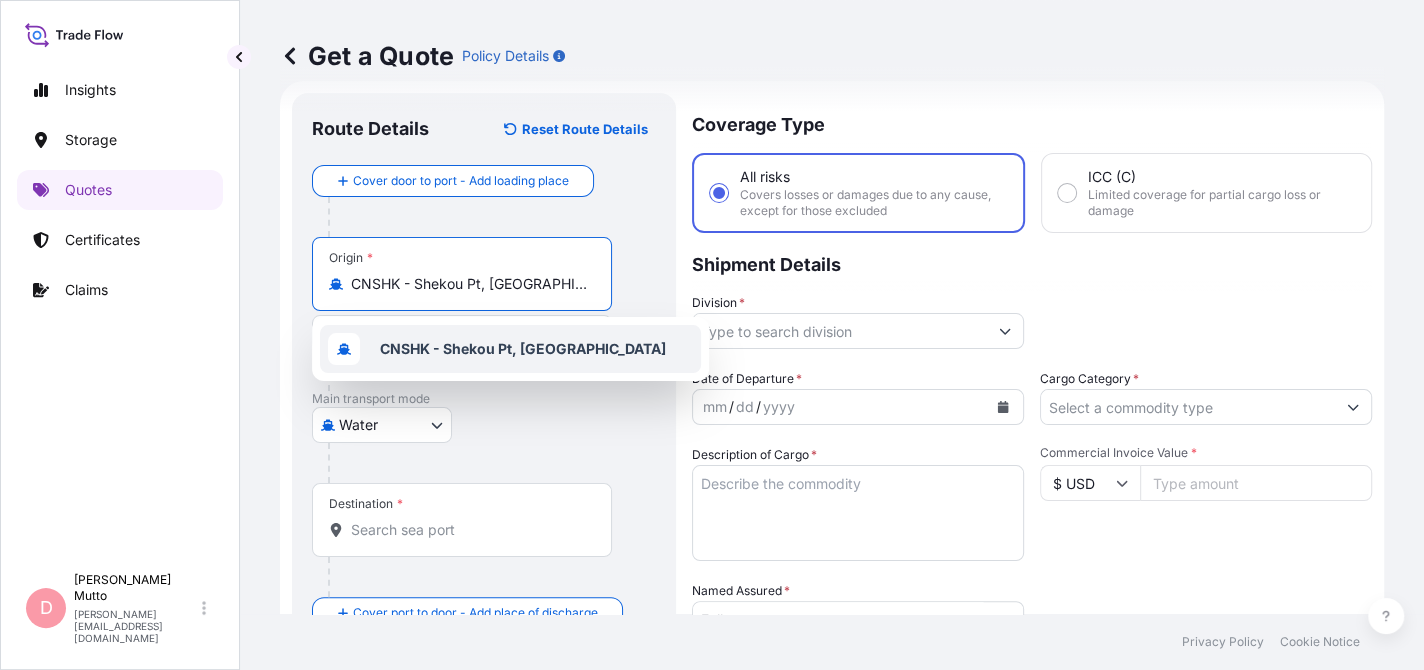click on "CNSHK - Shekou Pt, [GEOGRAPHIC_DATA]" at bounding box center [510, 349] 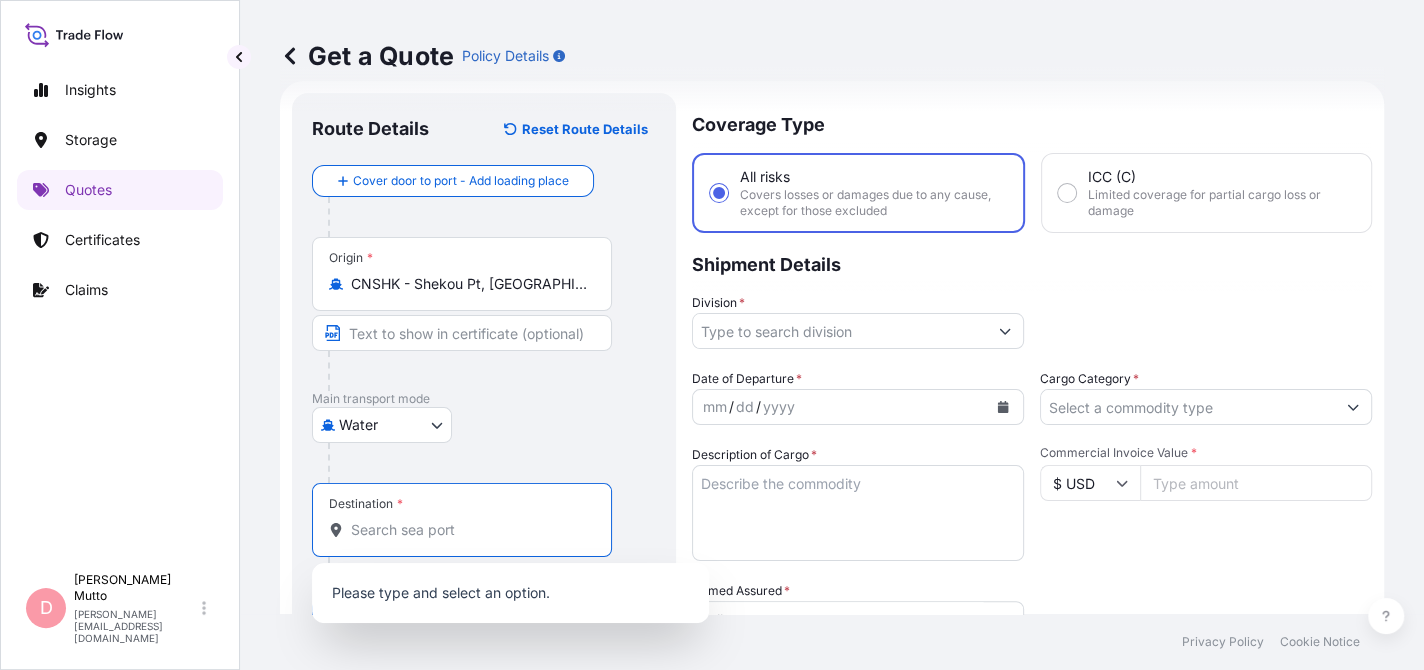 click on "Destination *" at bounding box center (469, 530) 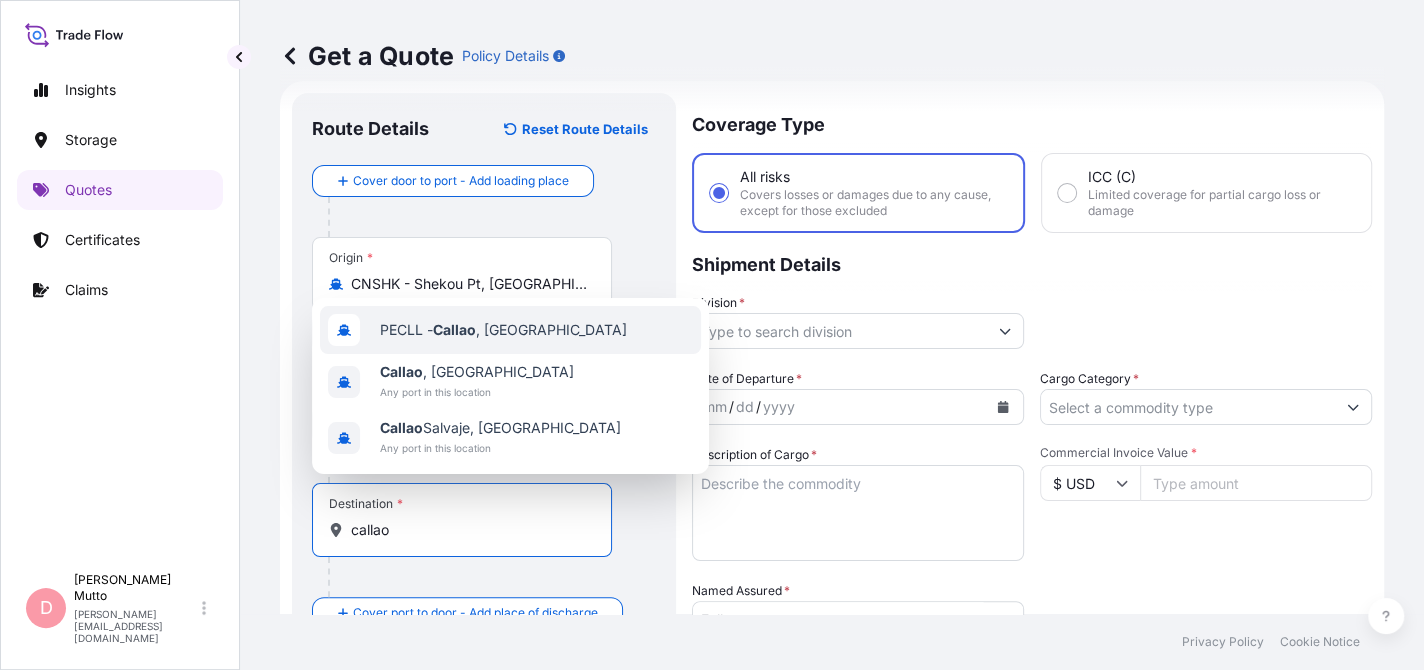 click on "PECLL -  [GEOGRAPHIC_DATA] , [GEOGRAPHIC_DATA]" at bounding box center (510, 330) 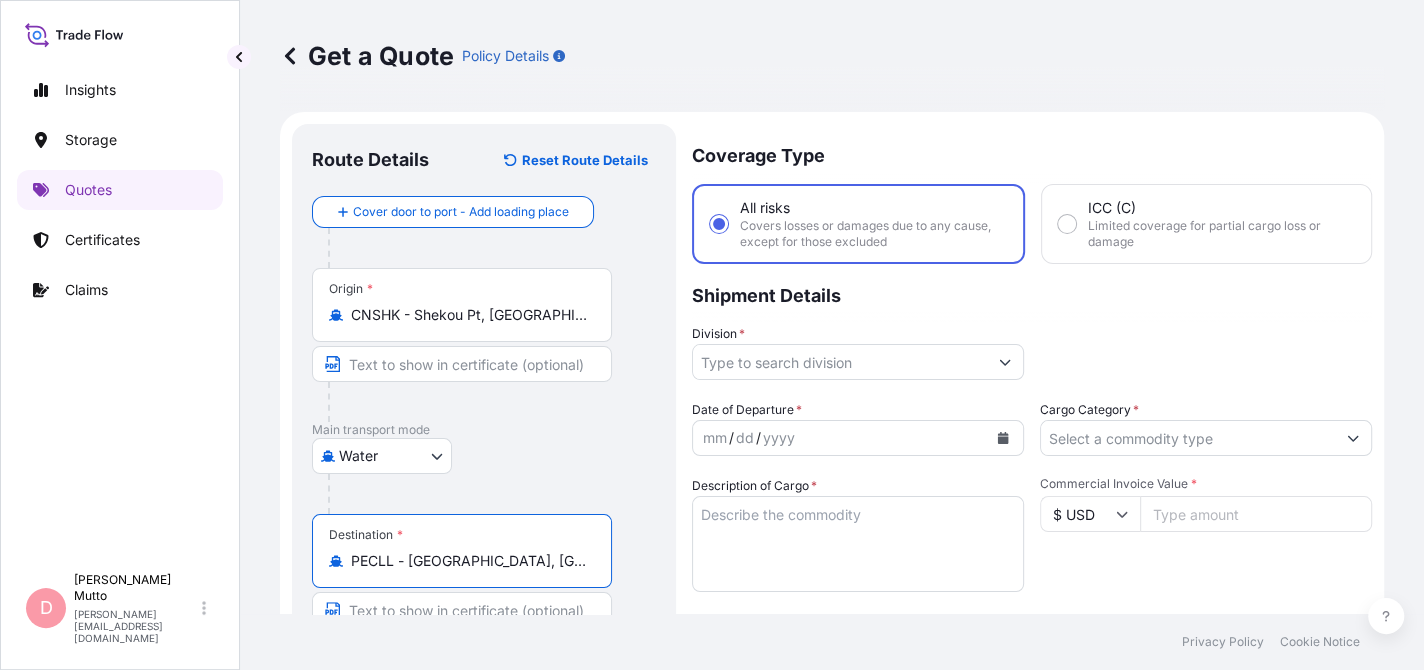 scroll, scrollTop: 0, scrollLeft: 0, axis: both 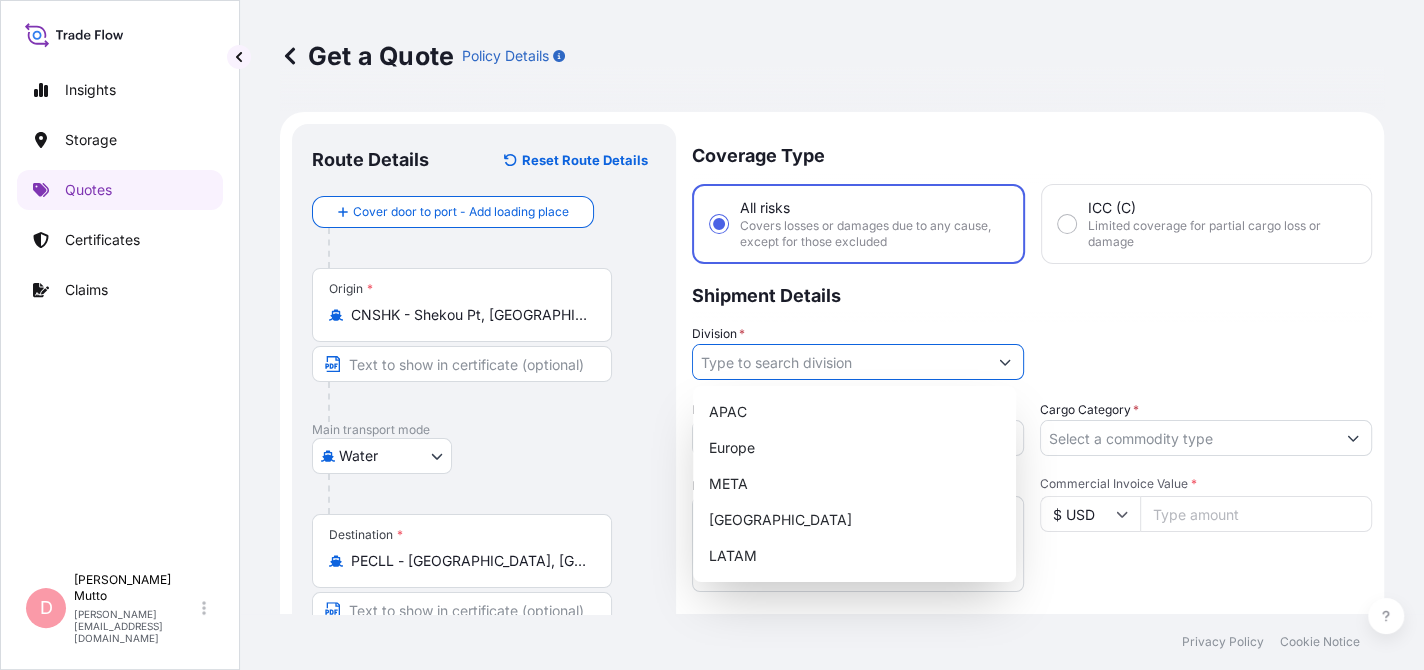 click on "Division *" at bounding box center [840, 362] 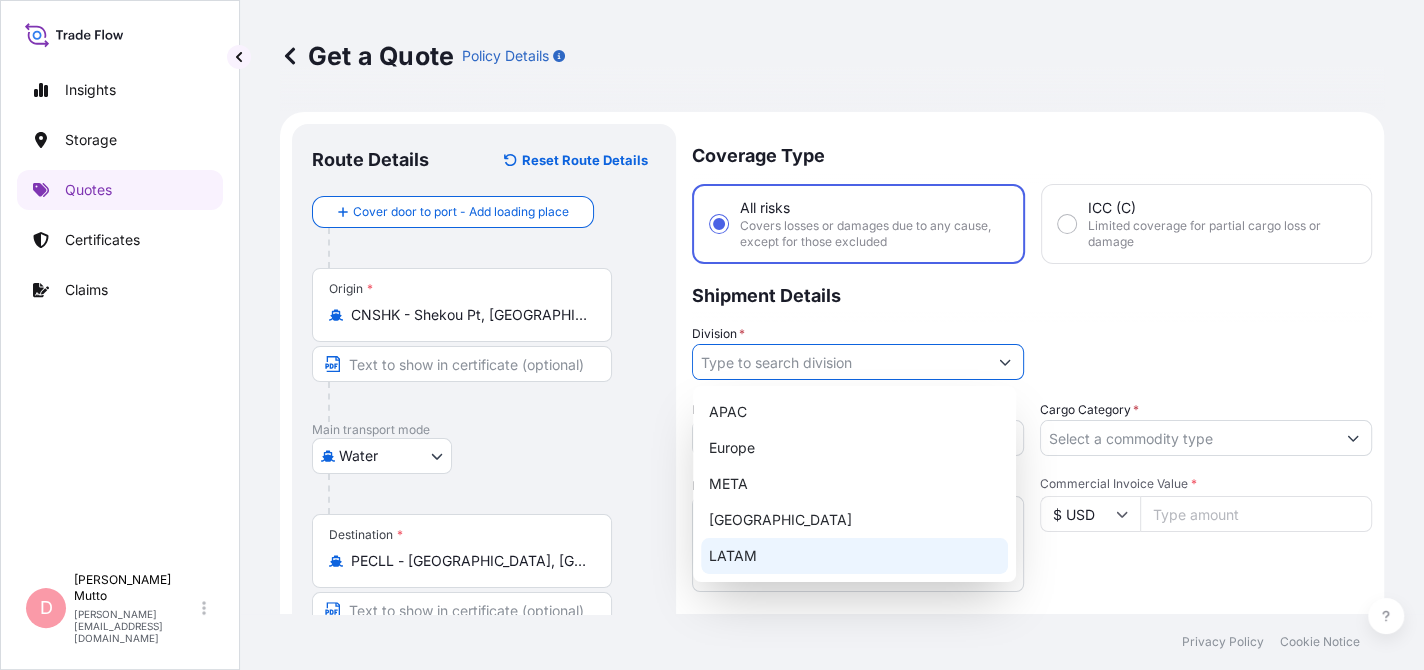 click on "LATAM" at bounding box center (854, 556) 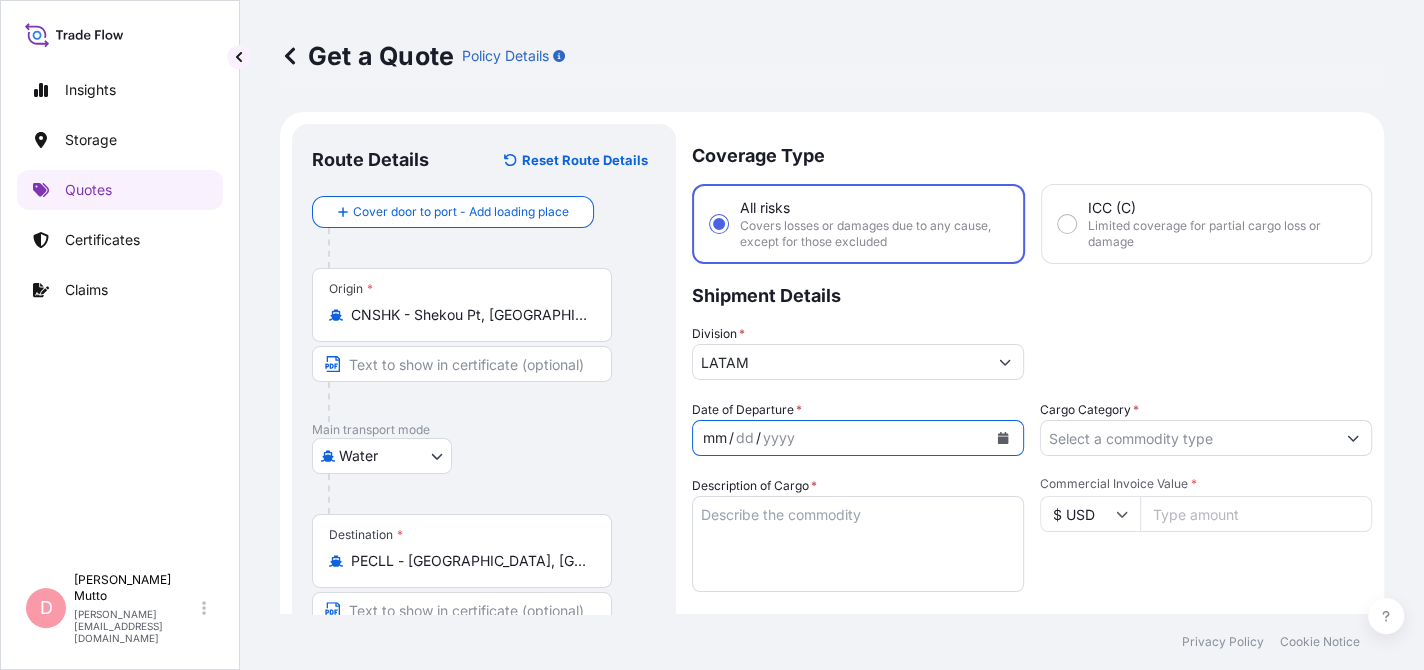 click on "mm / dd / yyyy" at bounding box center [840, 438] 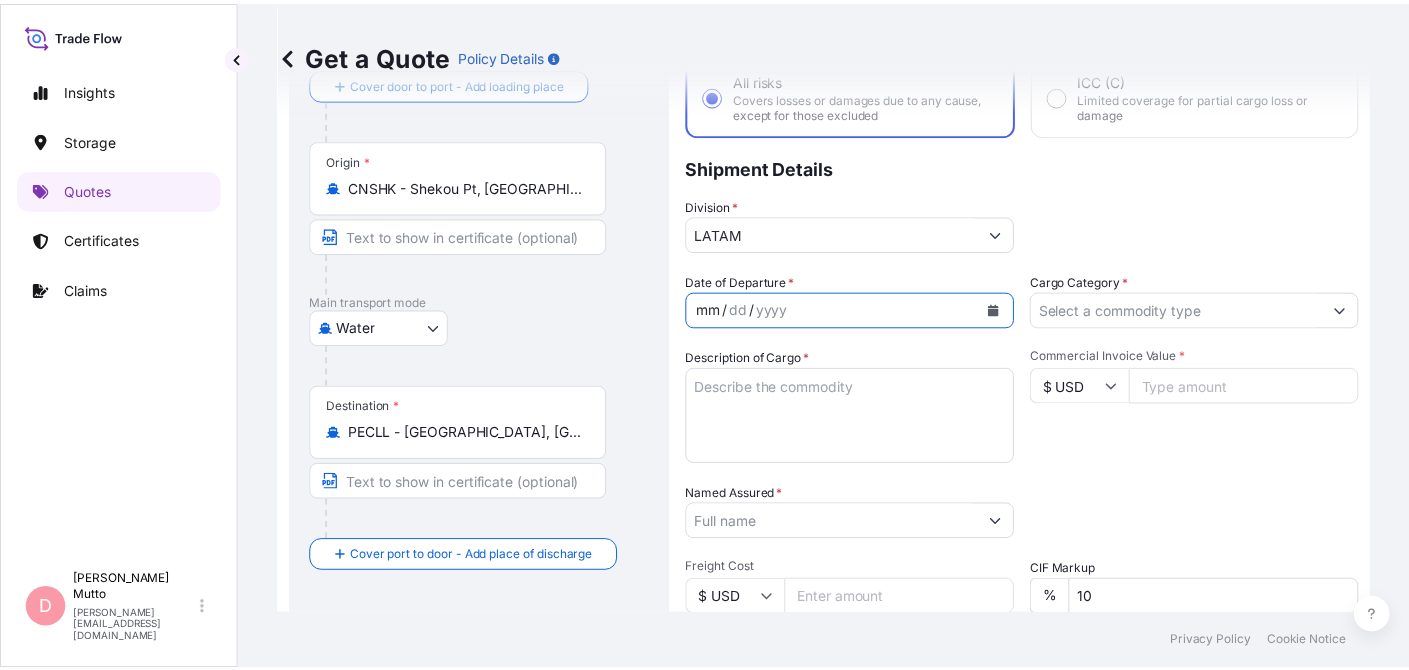 scroll, scrollTop: 130, scrollLeft: 0, axis: vertical 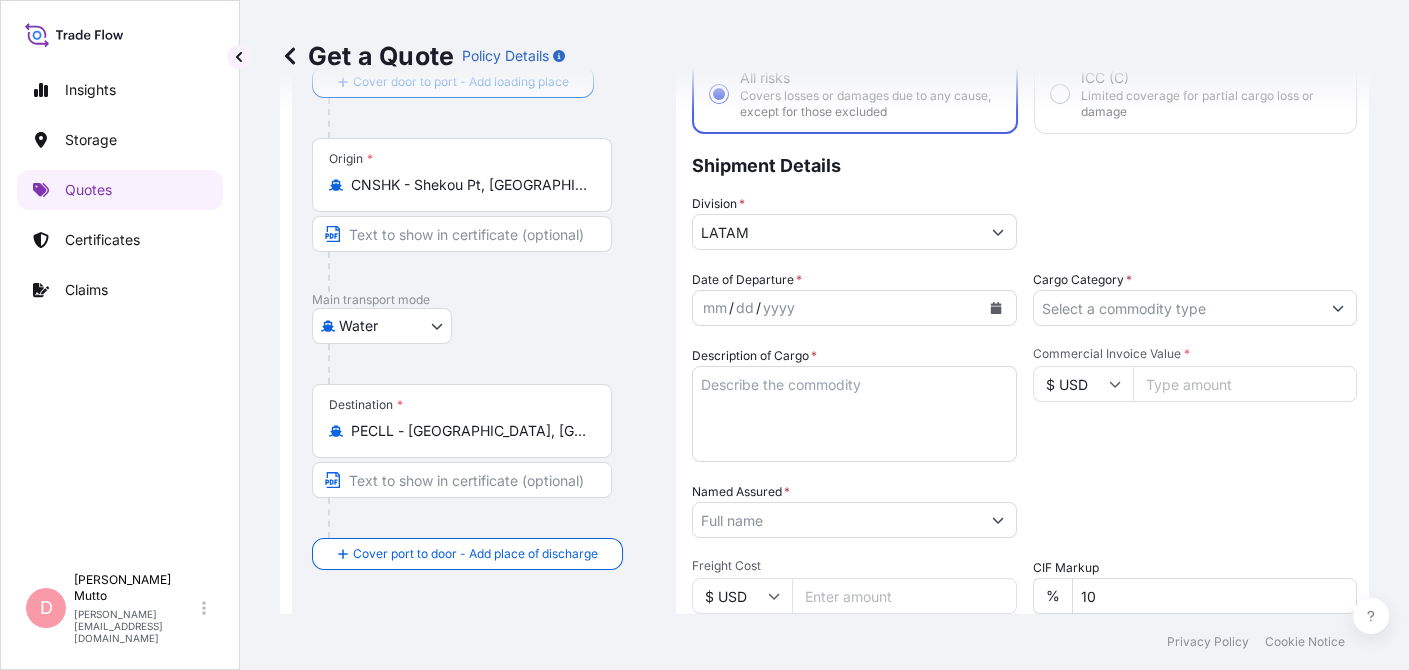 click on "Cargo Category *" at bounding box center [1177, 308] 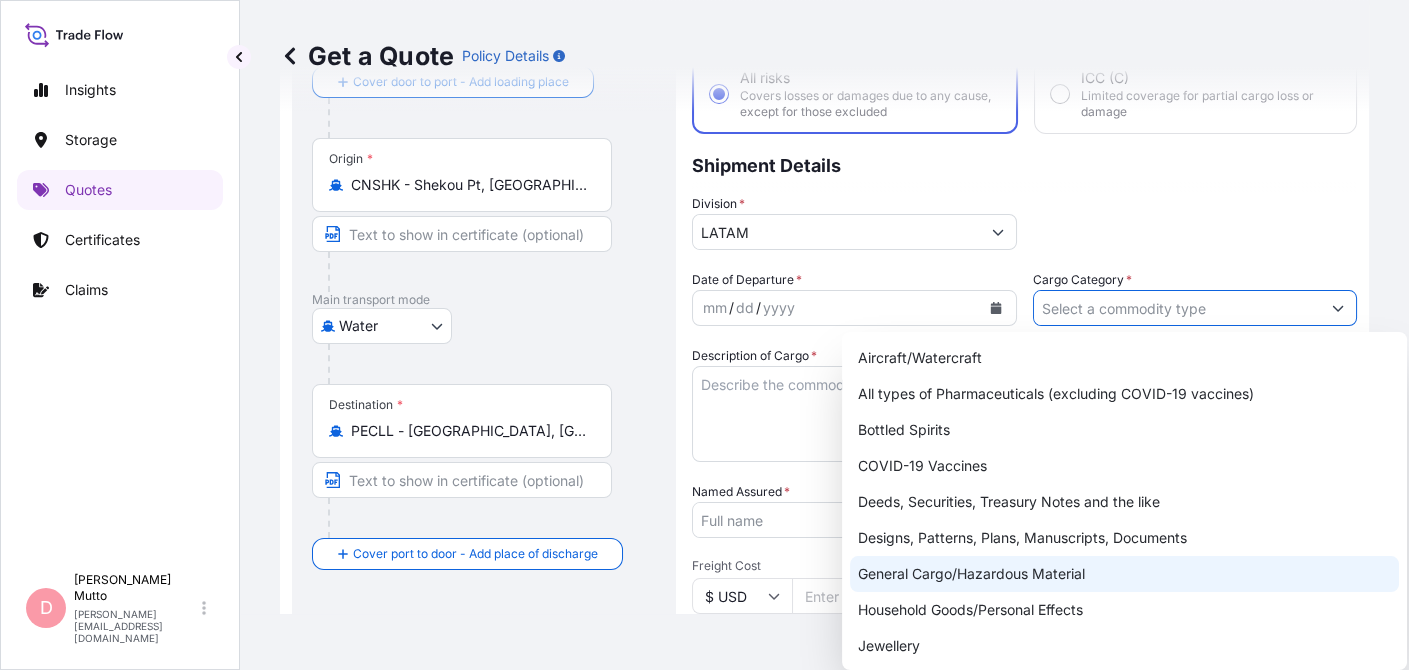 click on "General Cargo/Hazardous Material" at bounding box center [1124, 574] 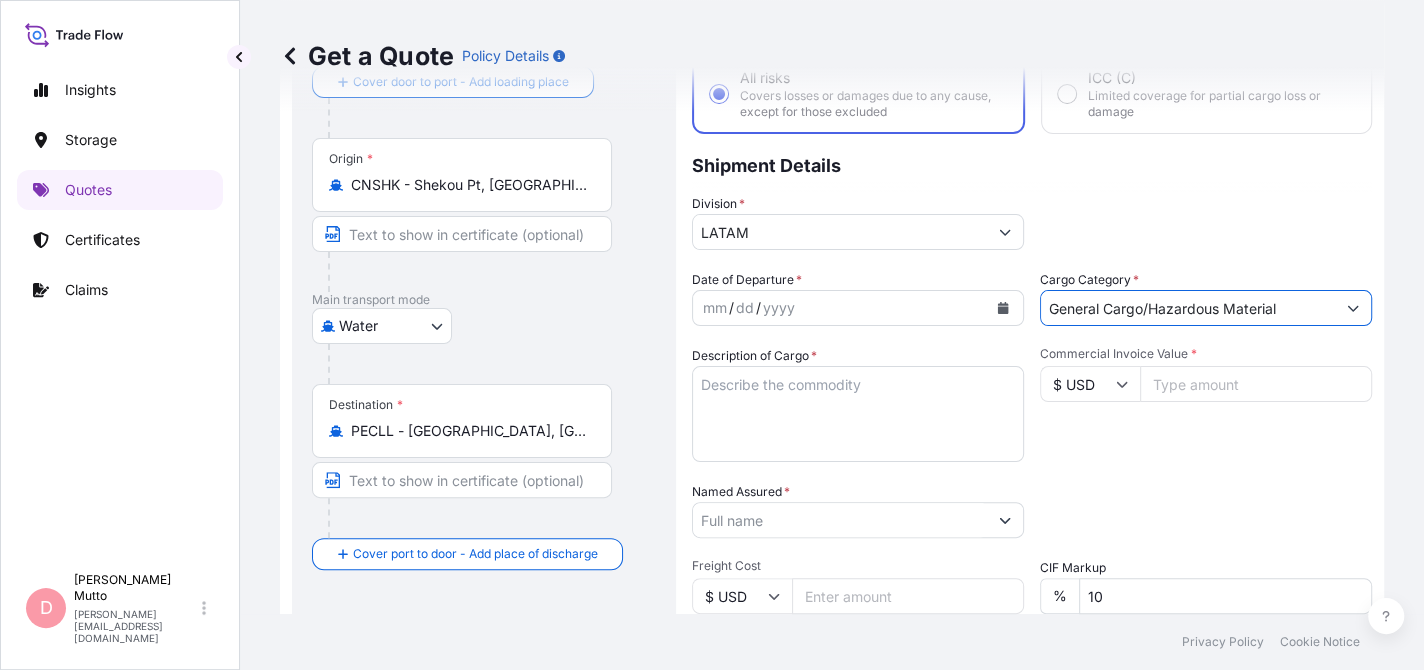 click on "General Cargo/Hazardous Material" at bounding box center [1188, 308] 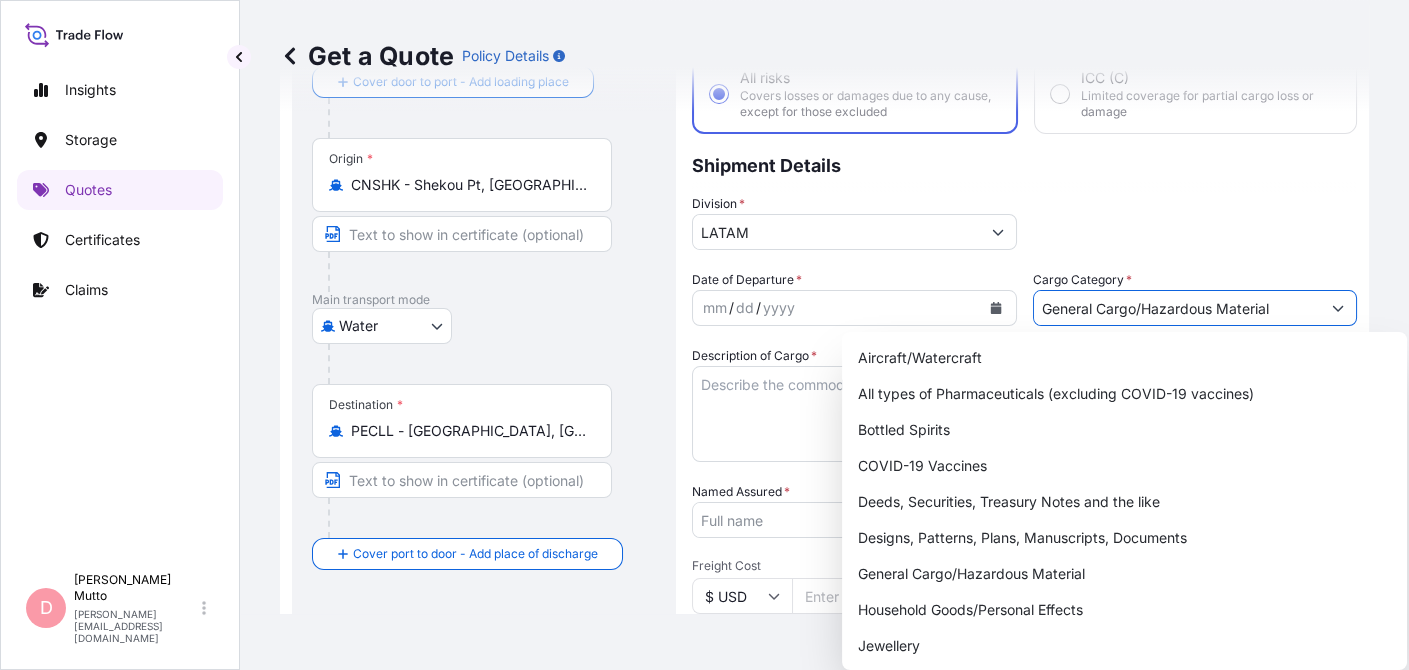 click on "General Cargo/Hazardous Material" at bounding box center (1195, 308) 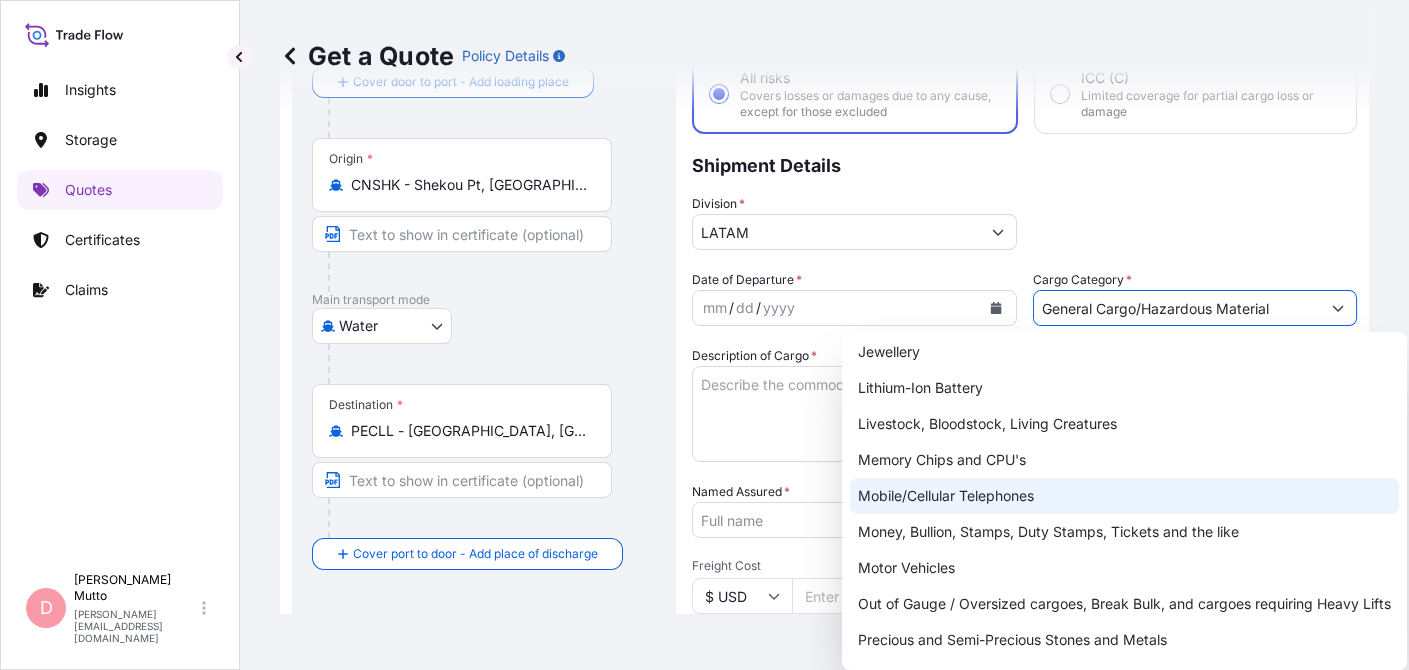 scroll, scrollTop: 356, scrollLeft: 0, axis: vertical 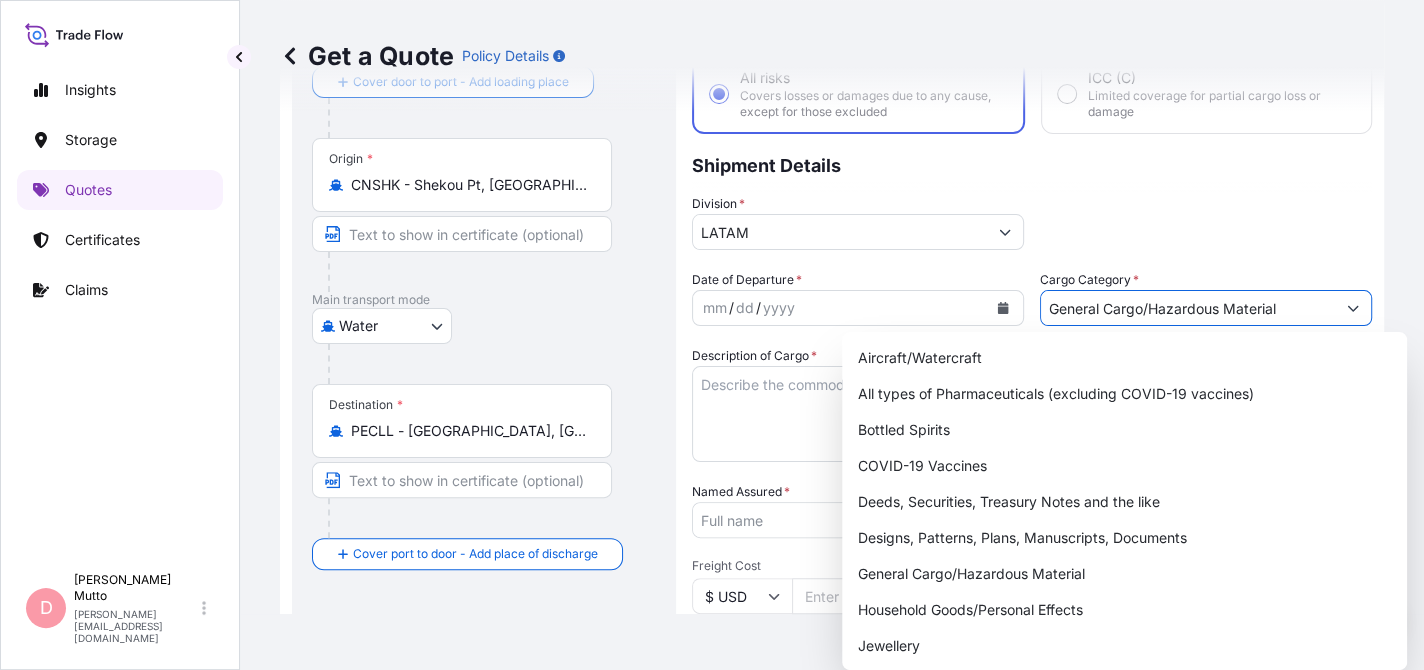click at bounding box center (1353, 308) 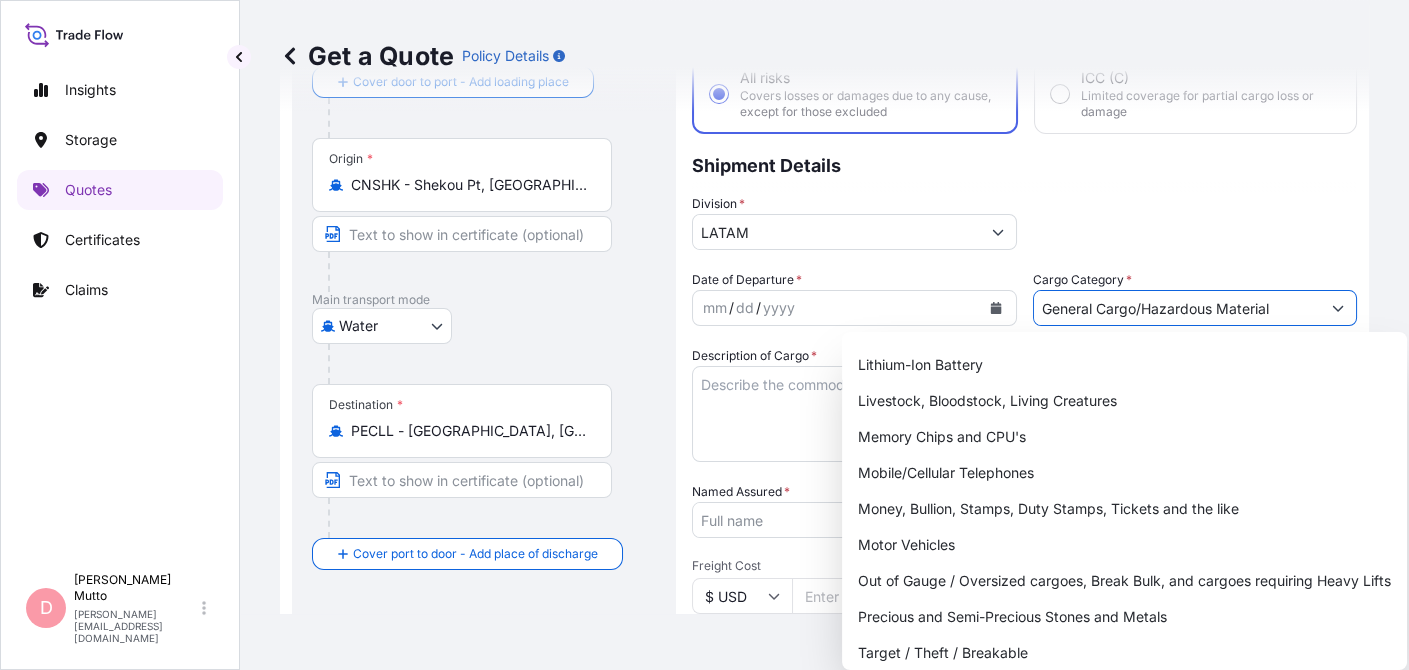scroll, scrollTop: 356, scrollLeft: 0, axis: vertical 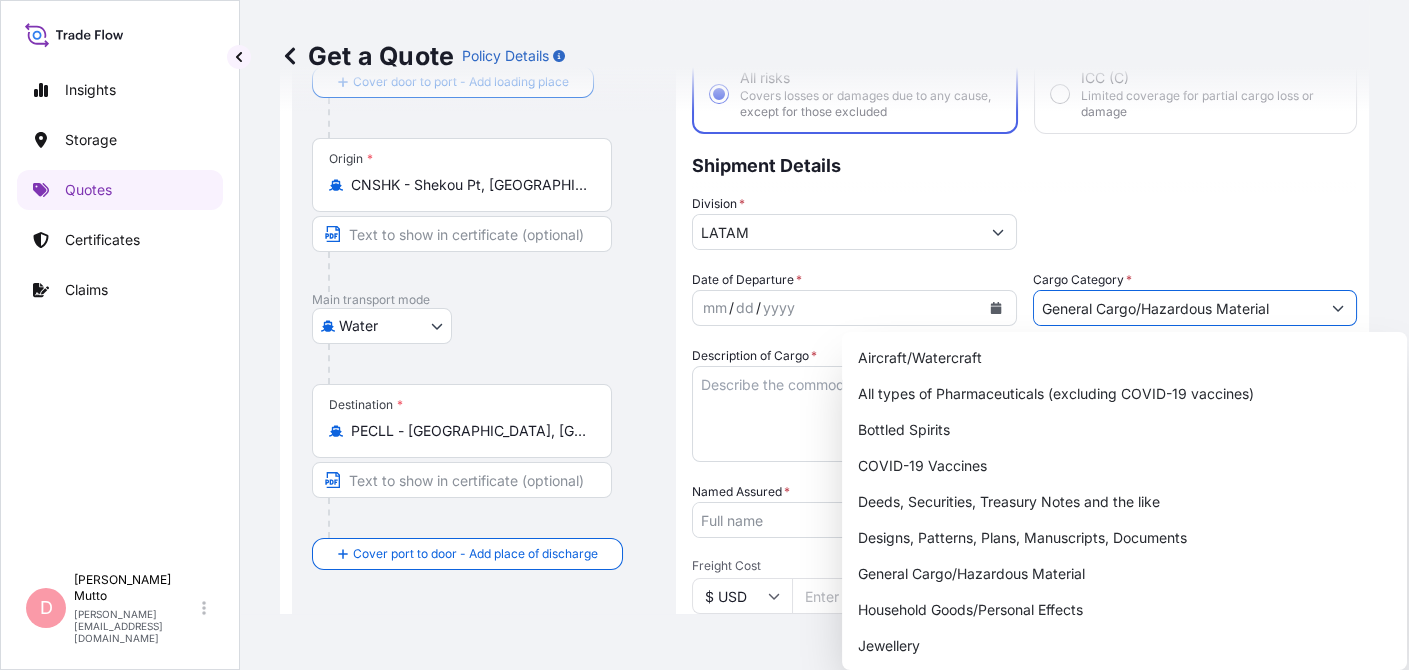 click at bounding box center (1338, 308) 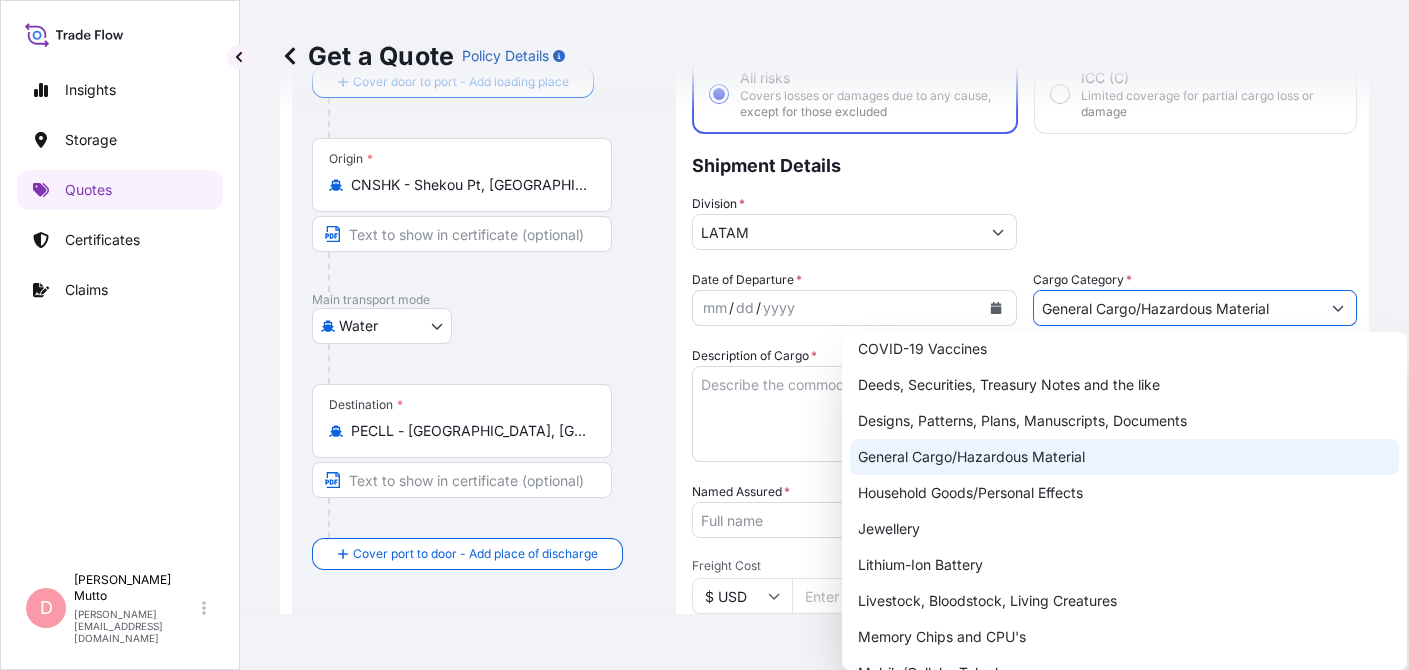 scroll, scrollTop: 145, scrollLeft: 0, axis: vertical 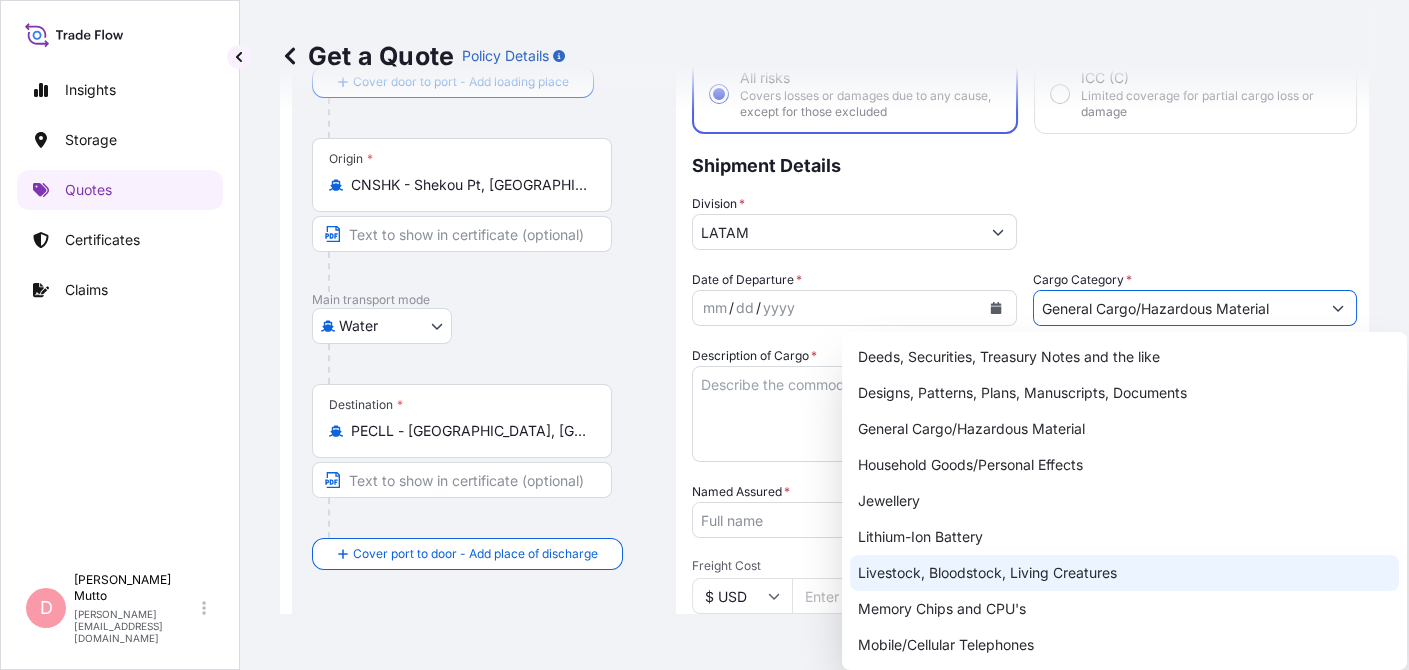 click on "Livestock, Bloodstock, Living Creatures" at bounding box center [1124, 573] 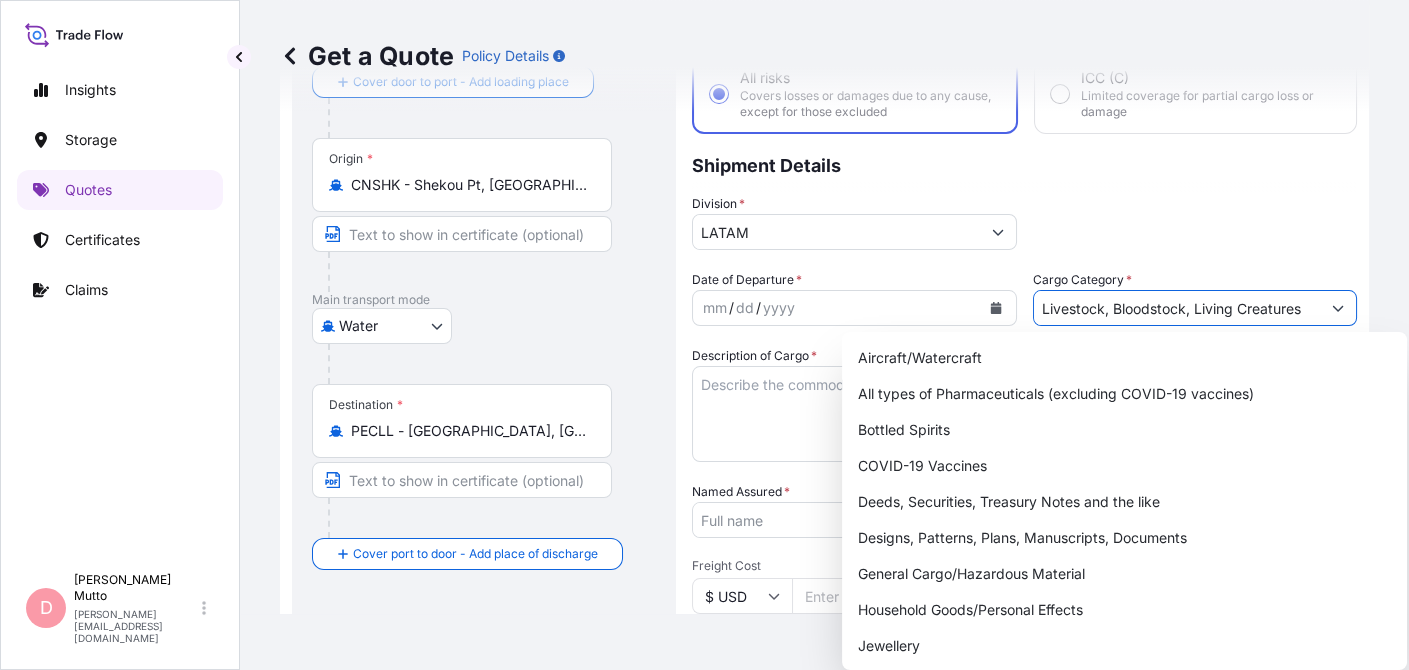 click on "Route Details Reset Route Details   Cover door to port - Add loading place Place of loading Road / Inland Road / Inland Origin * CNSHK - [GEOGRAPHIC_DATA] Pt, [GEOGRAPHIC_DATA] Main transport mode Water Air Water Inland Destination * PECLL - [GEOGRAPHIC_DATA], [GEOGRAPHIC_DATA] Cover port to door - Add place of discharge Road / Inland Road / Inland Place of Discharge Coverage Type All risks Covers losses or damages due to any cause, except for those excluded ICC (C) Limited coverage for partial cargo loss or damage Shipment Details Division * LATAM Date of Departure * mm / dd / yyyy Cargo Category * Livestock, Bloodstock, Living Creatures Description of Cargo * Commercial Invoice Value   * $ USD Named Assured * Packing Category Select a packing category Please select a primary mode of transportation first. Freight Cost   $ USD CIF Markup % 10 Reference Duty Cost   $ USD Vessel name Marks & Numbers Letter of Credit This shipment has a letter of credit Letter of credit * Letter of credit may not exceed 12000 characters Get a Quote" at bounding box center [824, 454] 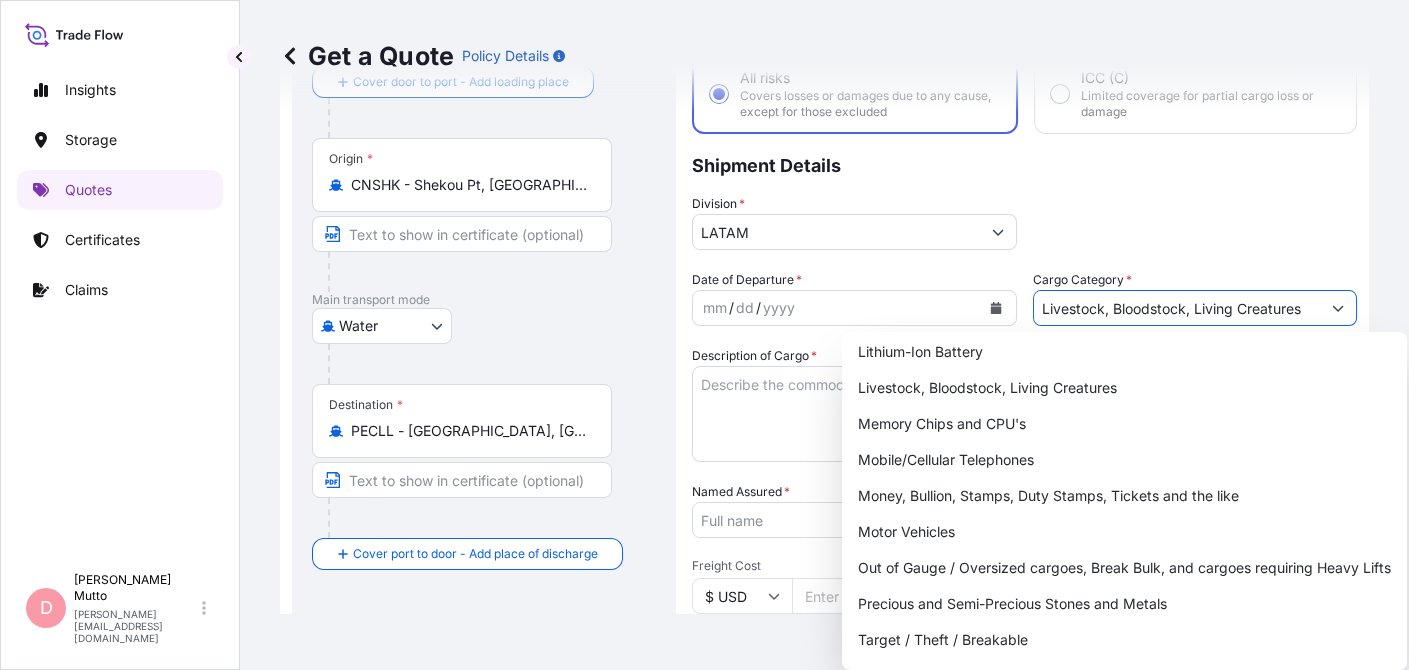 scroll, scrollTop: 356, scrollLeft: 0, axis: vertical 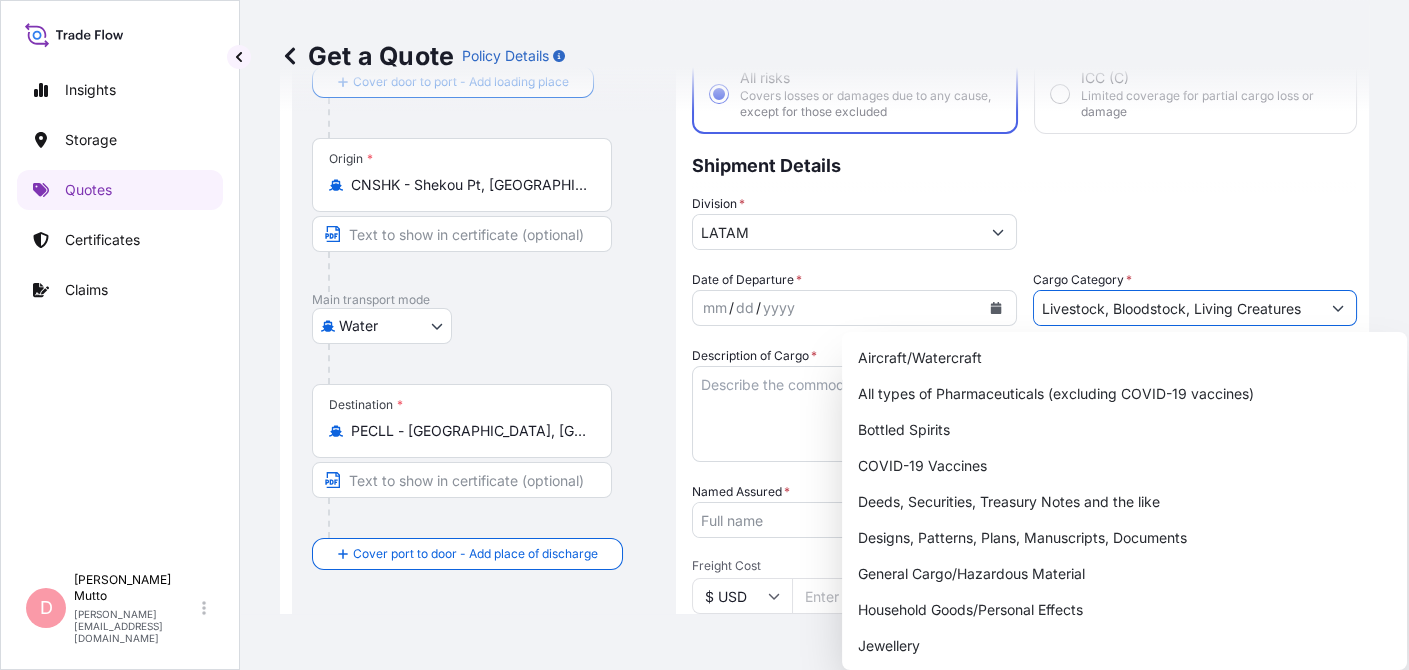 click at bounding box center (1338, 308) 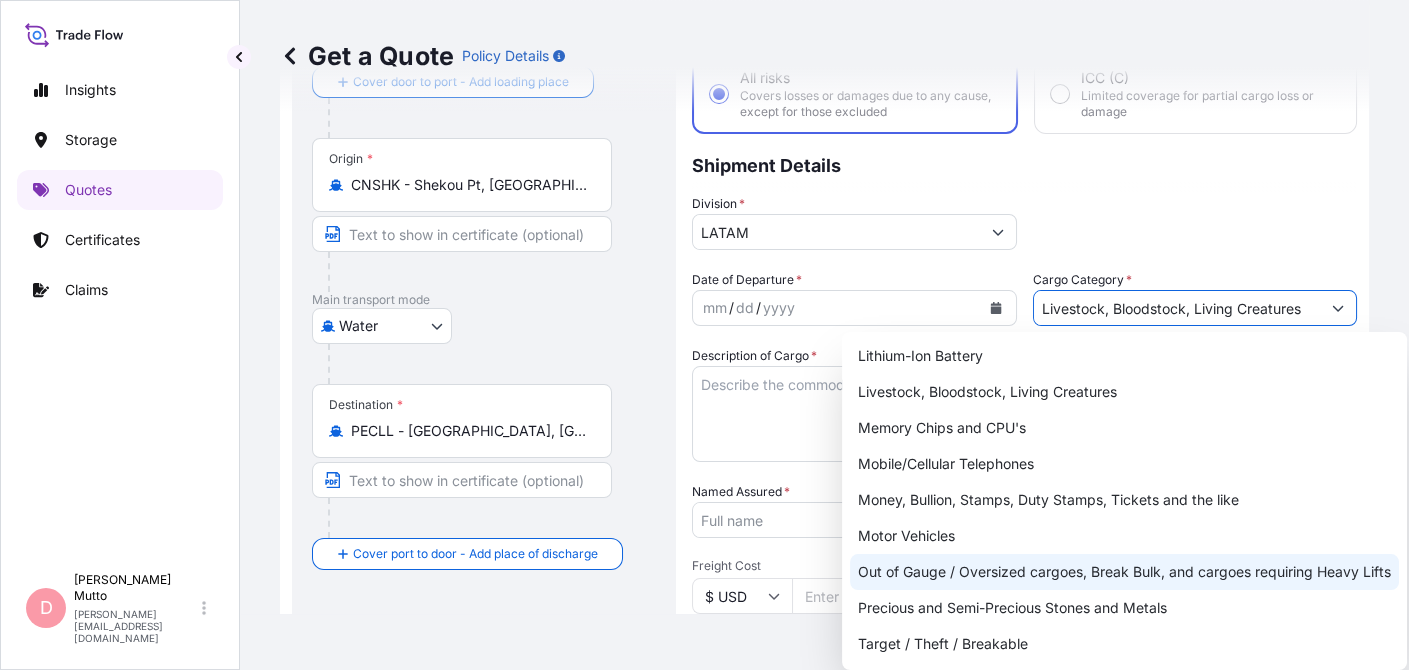 scroll, scrollTop: 356, scrollLeft: 0, axis: vertical 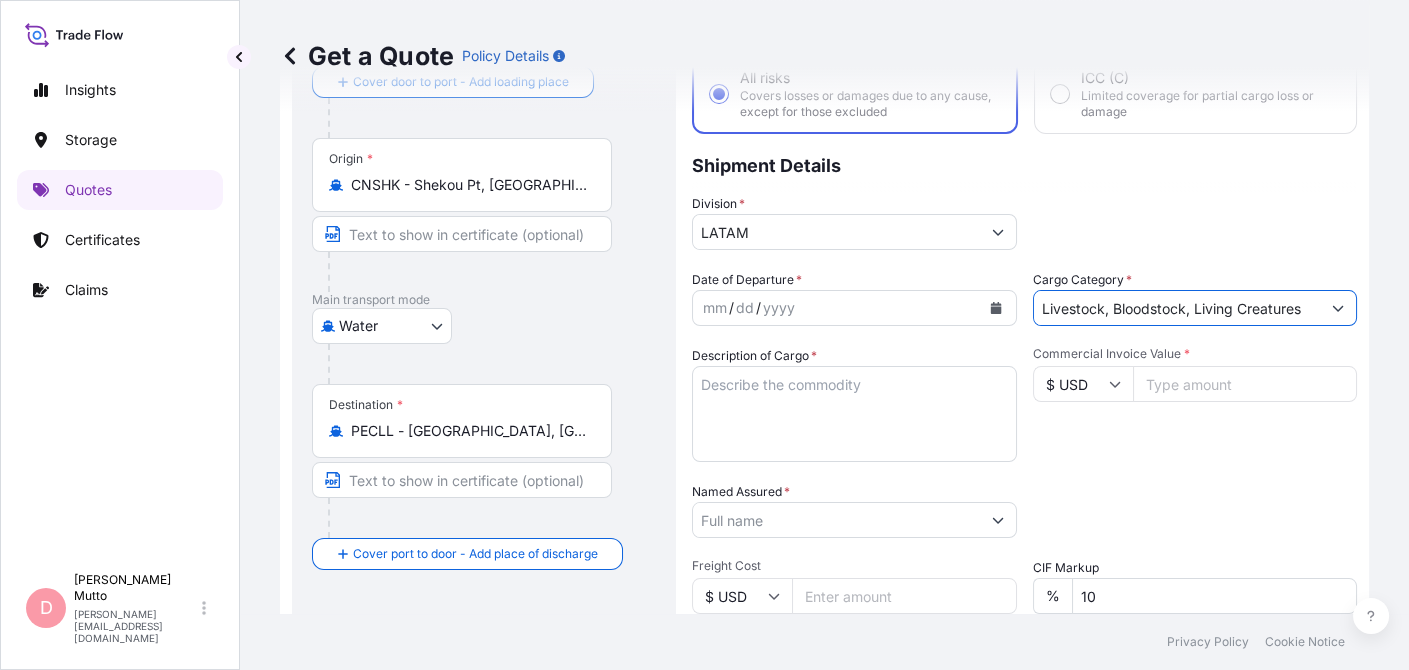 click at bounding box center (1338, 308) 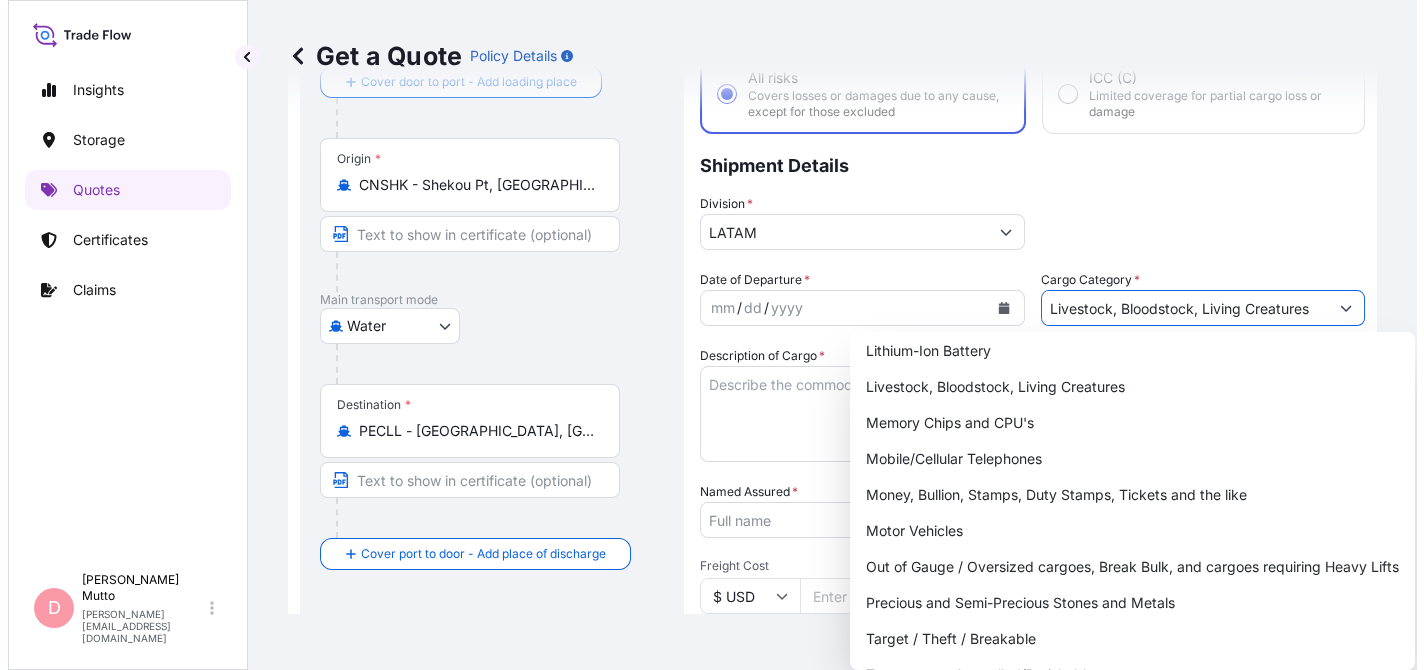 scroll, scrollTop: 356, scrollLeft: 0, axis: vertical 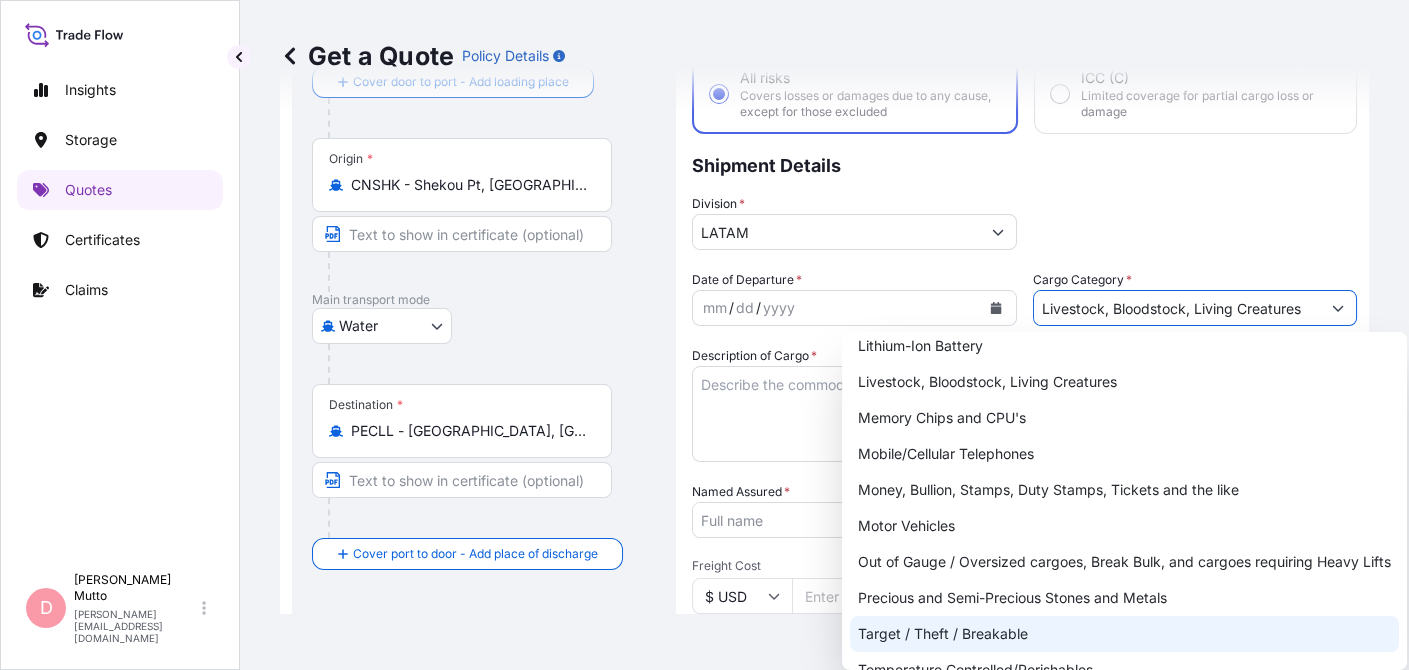 click on "Target / Theft / Breakable" at bounding box center (1124, 634) 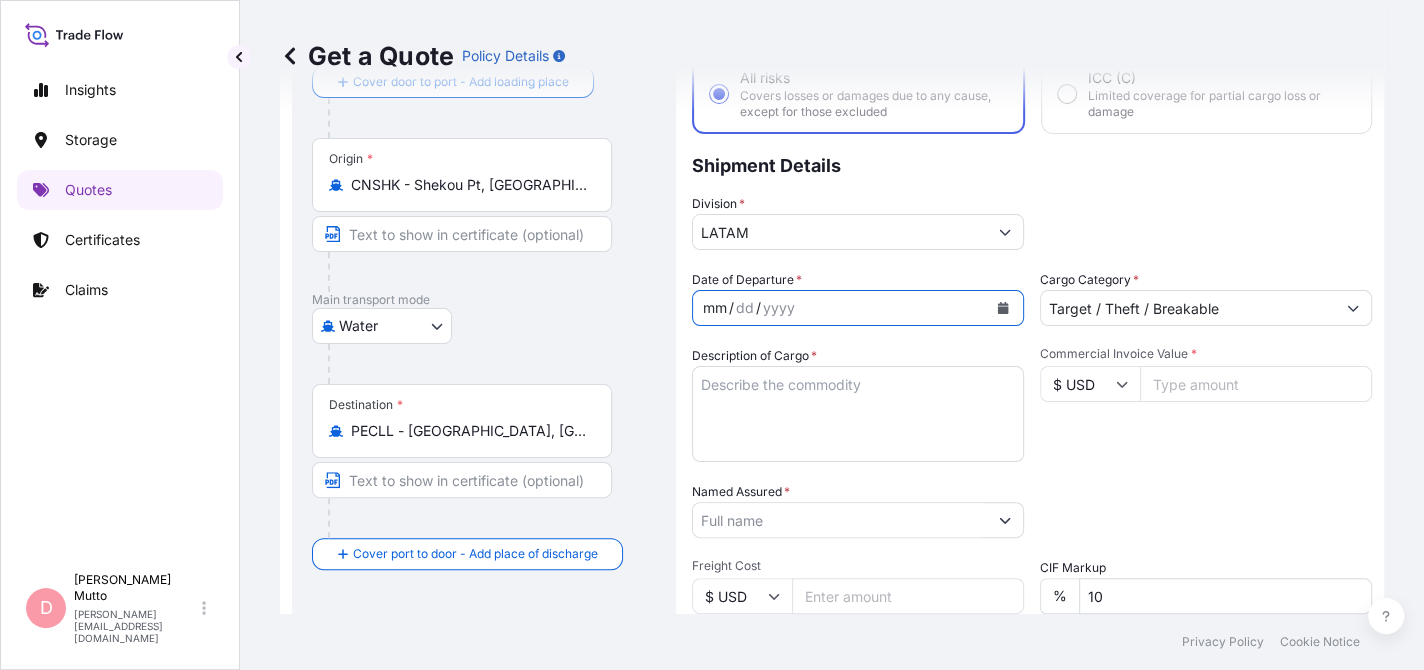 click on "/" at bounding box center (731, 308) 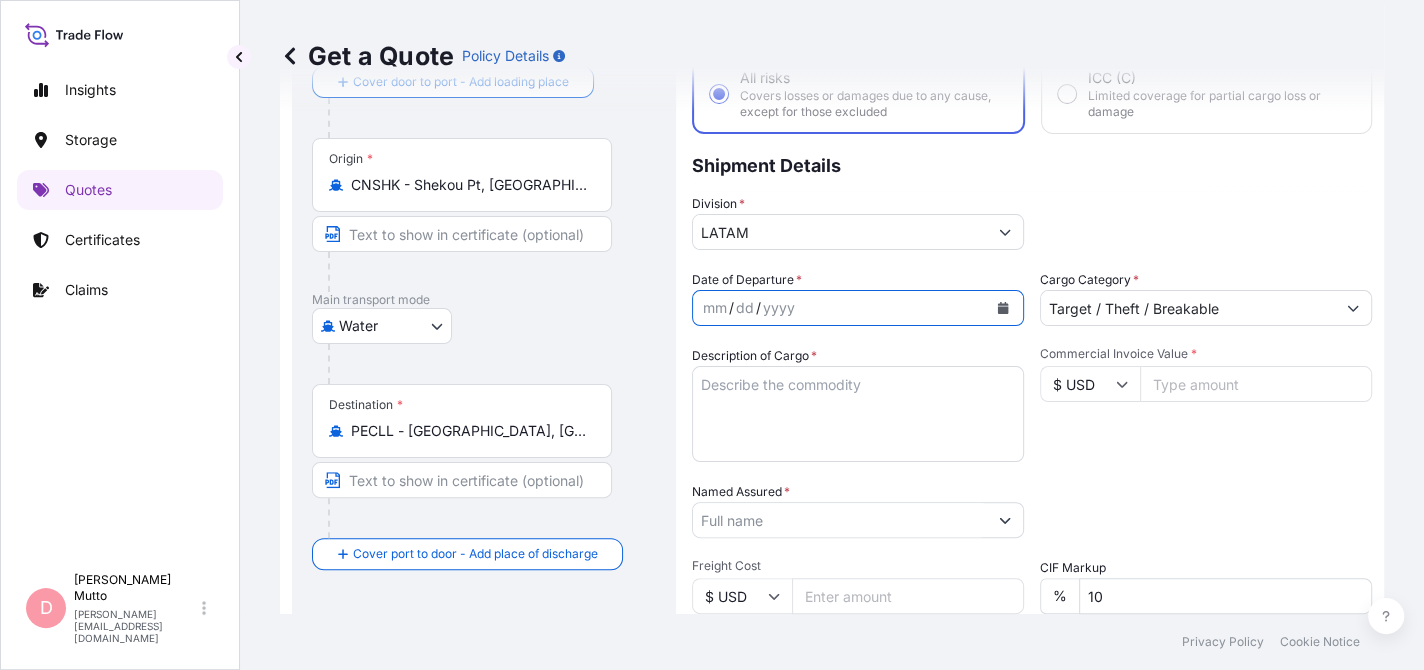 click at bounding box center [1003, 308] 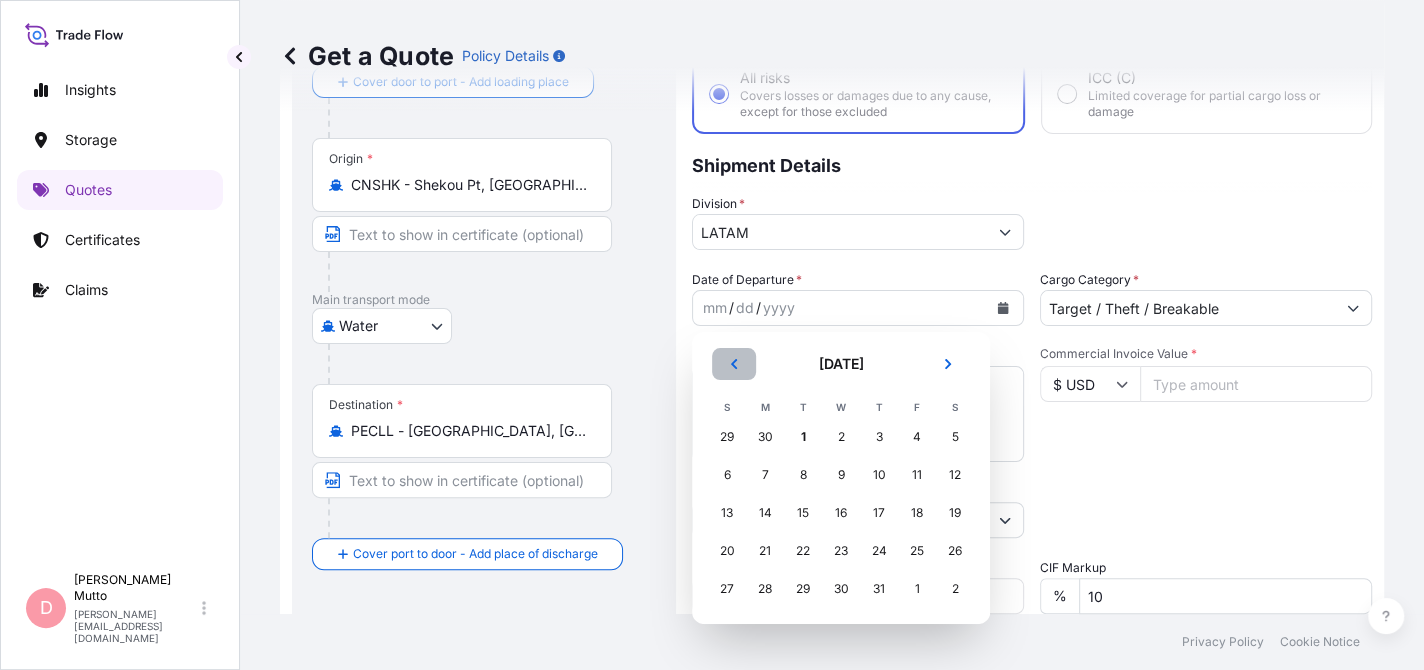 click at bounding box center [734, 364] 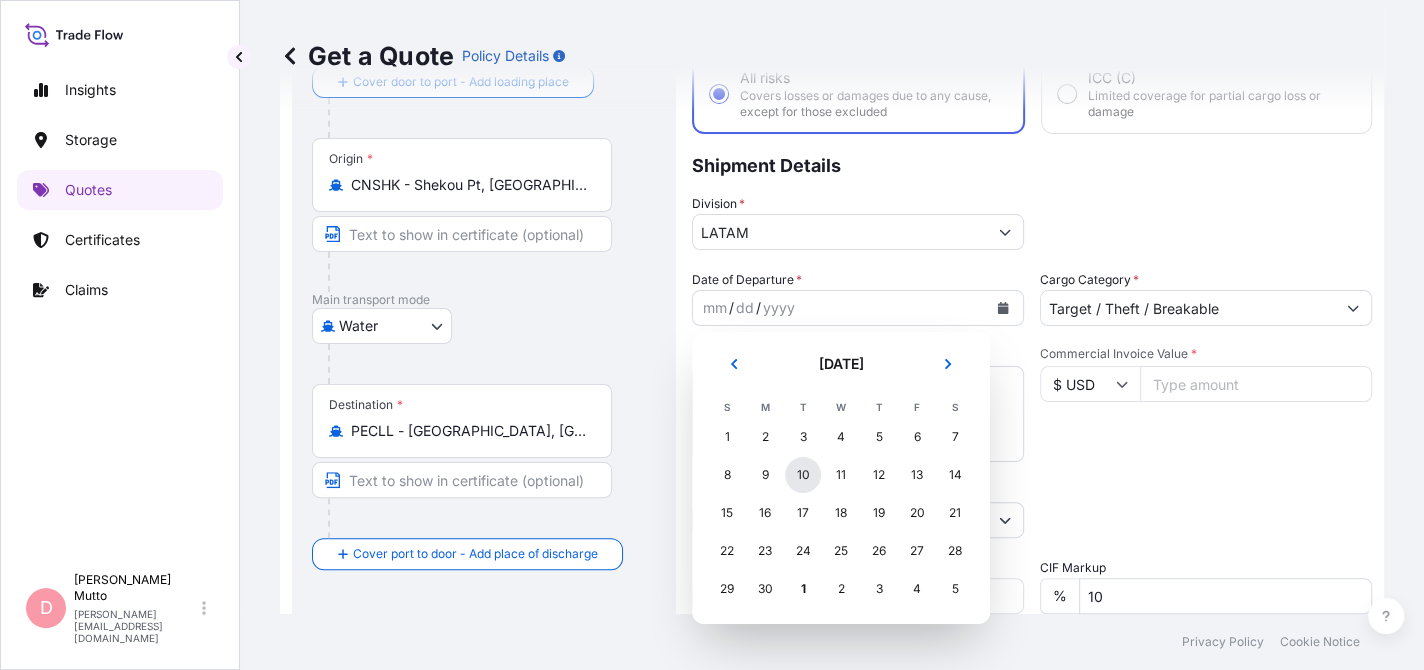 click on "10" at bounding box center (803, 475) 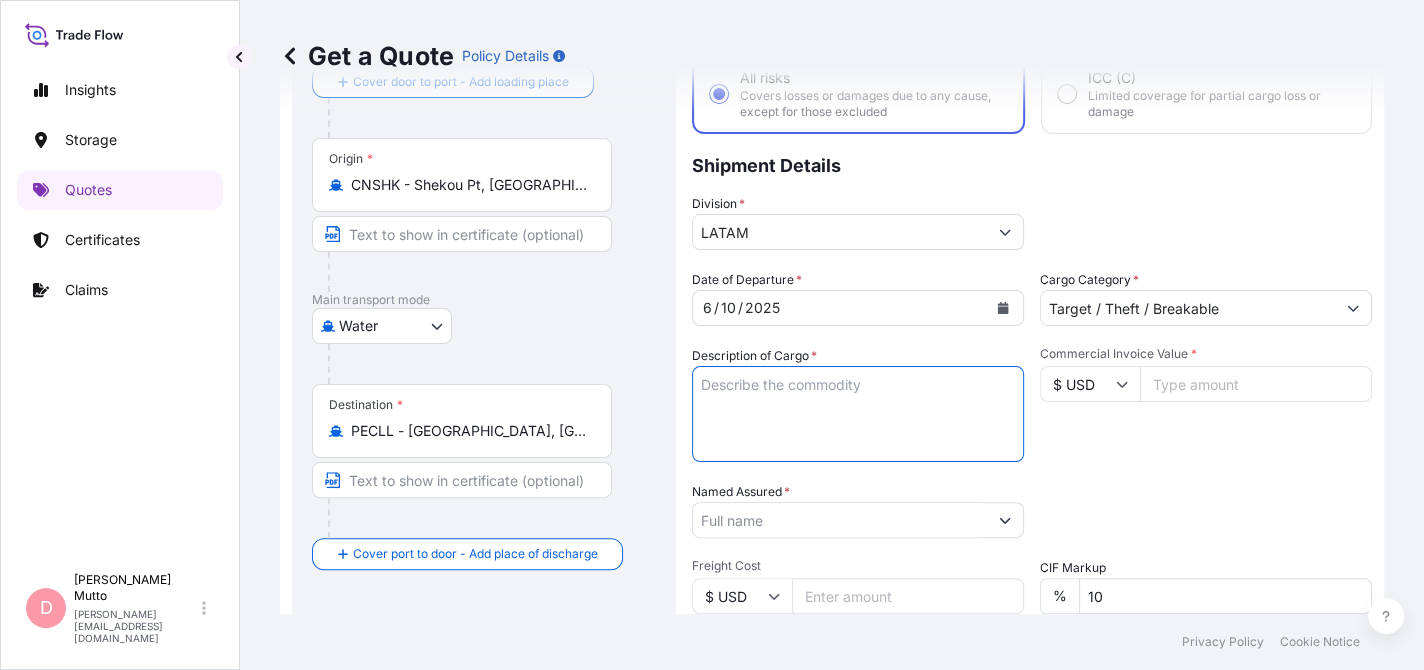 click on "Description of Cargo *" at bounding box center [858, 414] 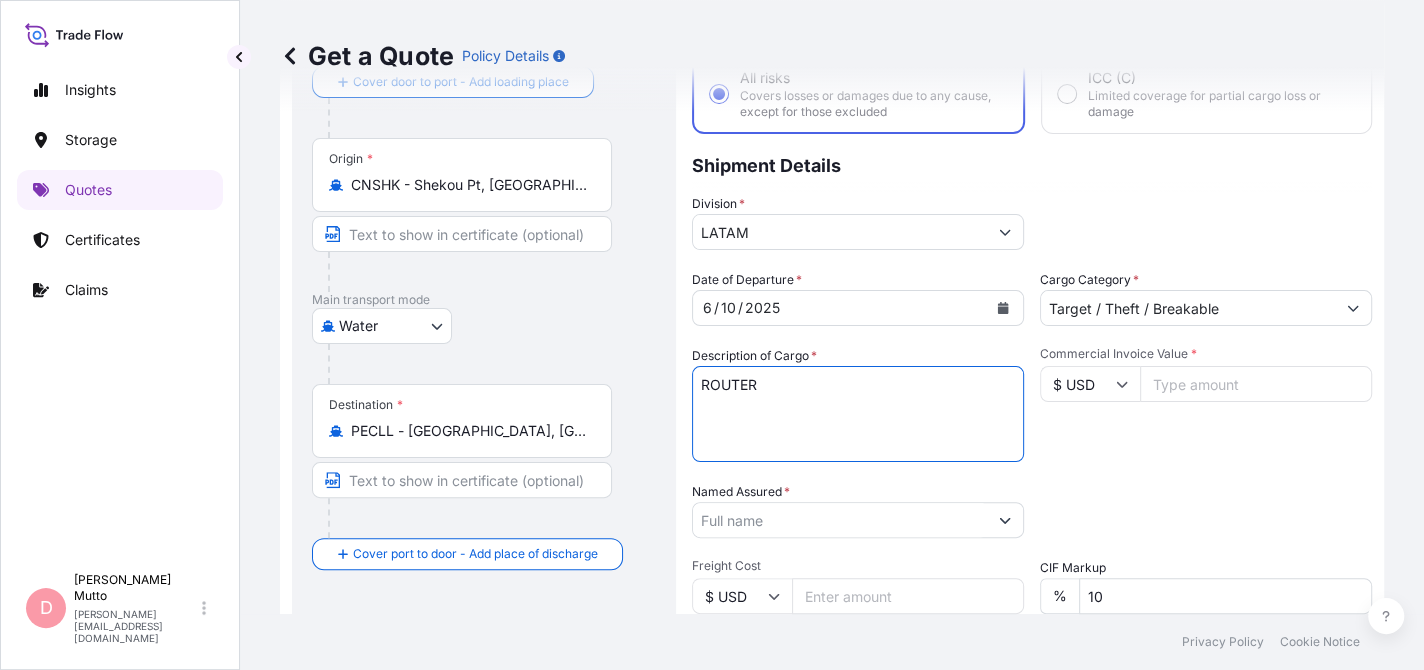 type on "ROUTER" 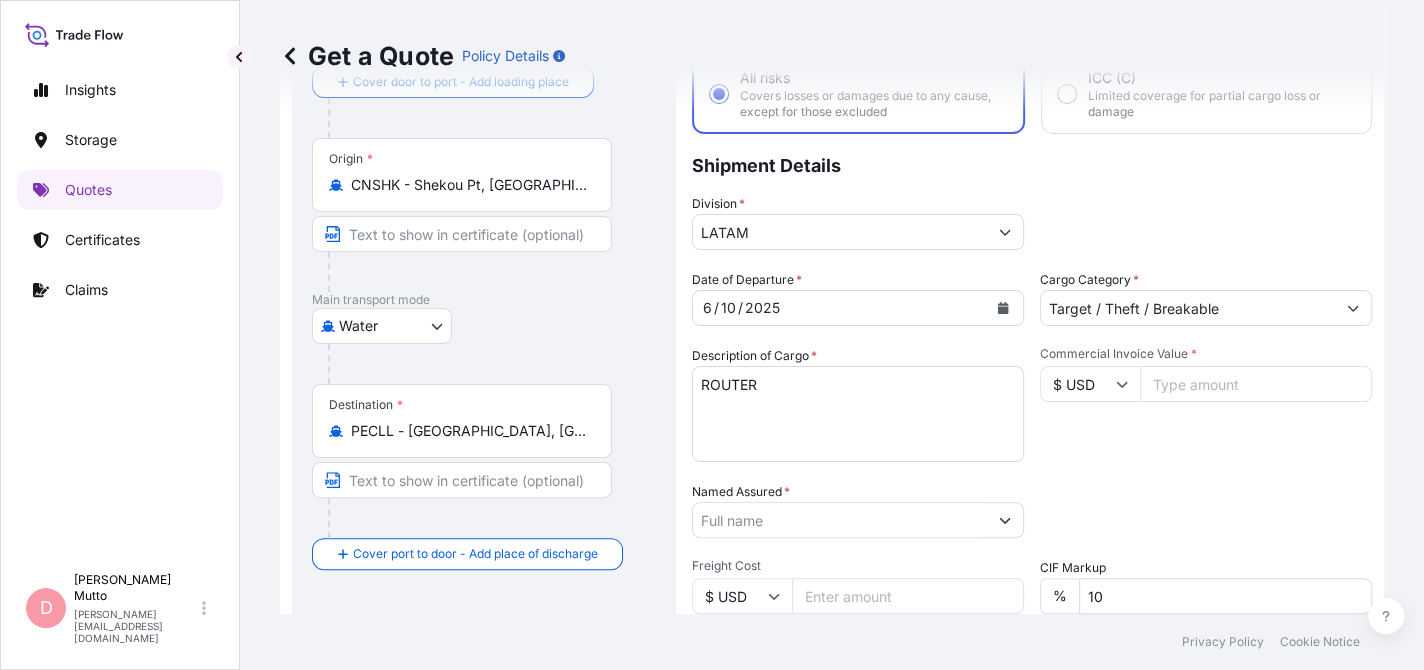 click on "Commercial Invoice Value   *" at bounding box center [1256, 384] 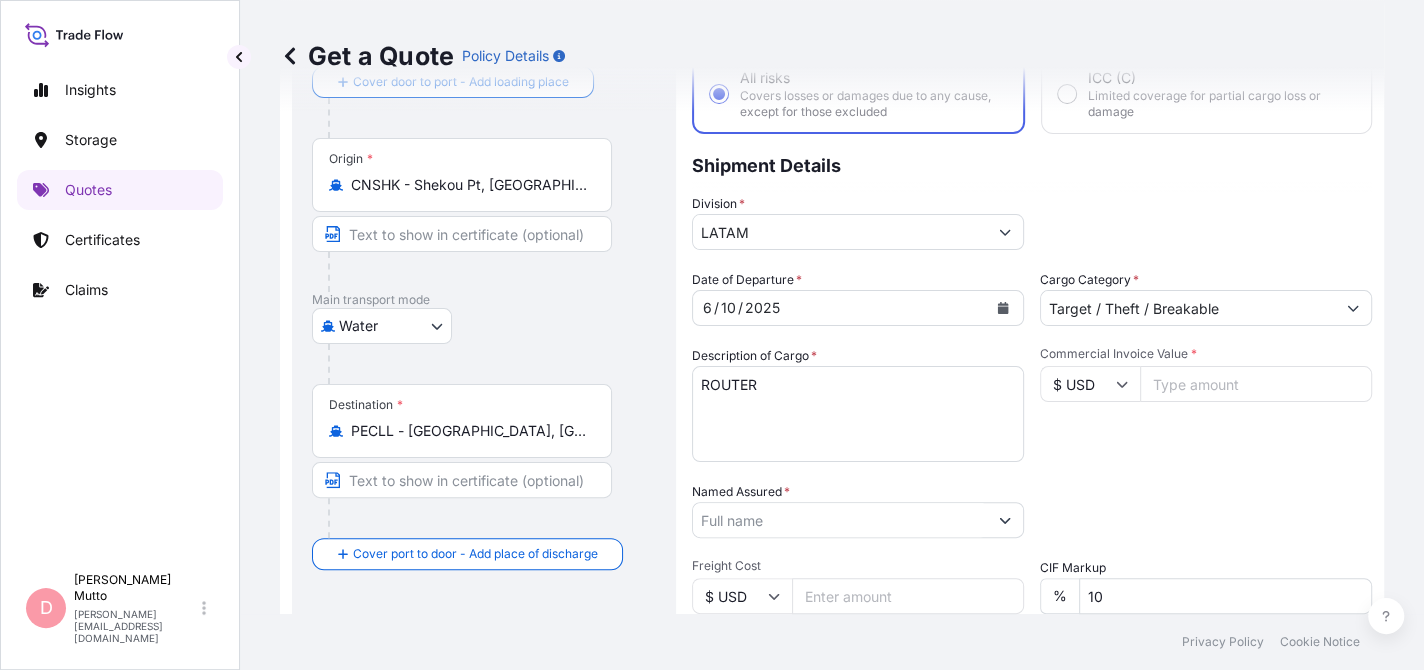 paste on "276532" 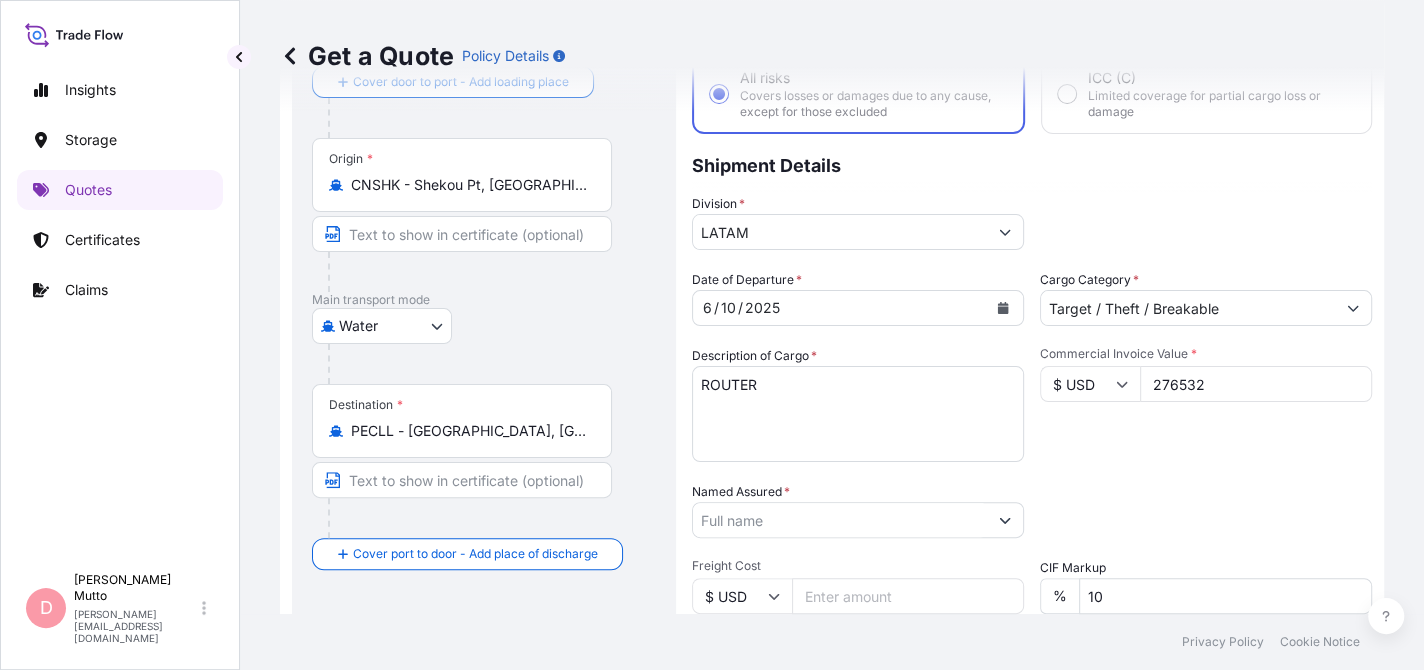 type on "276532" 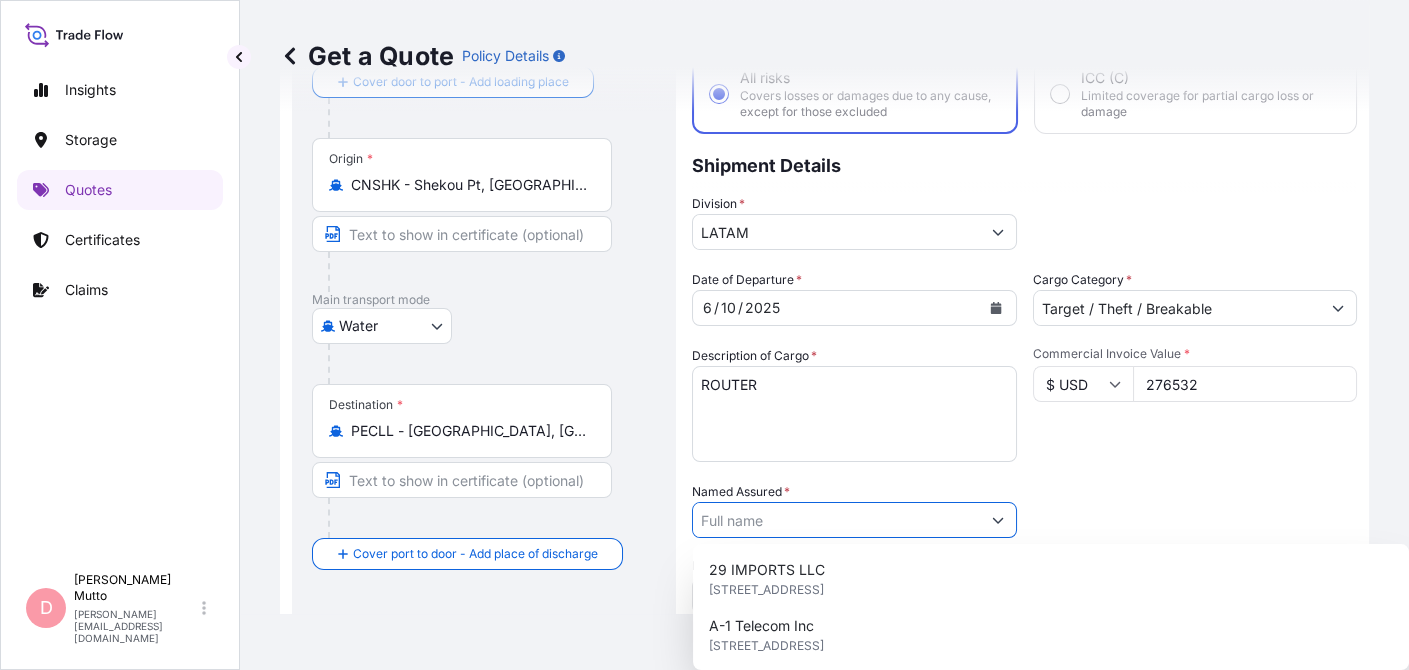 click on "Named Assured *" at bounding box center (836, 520) 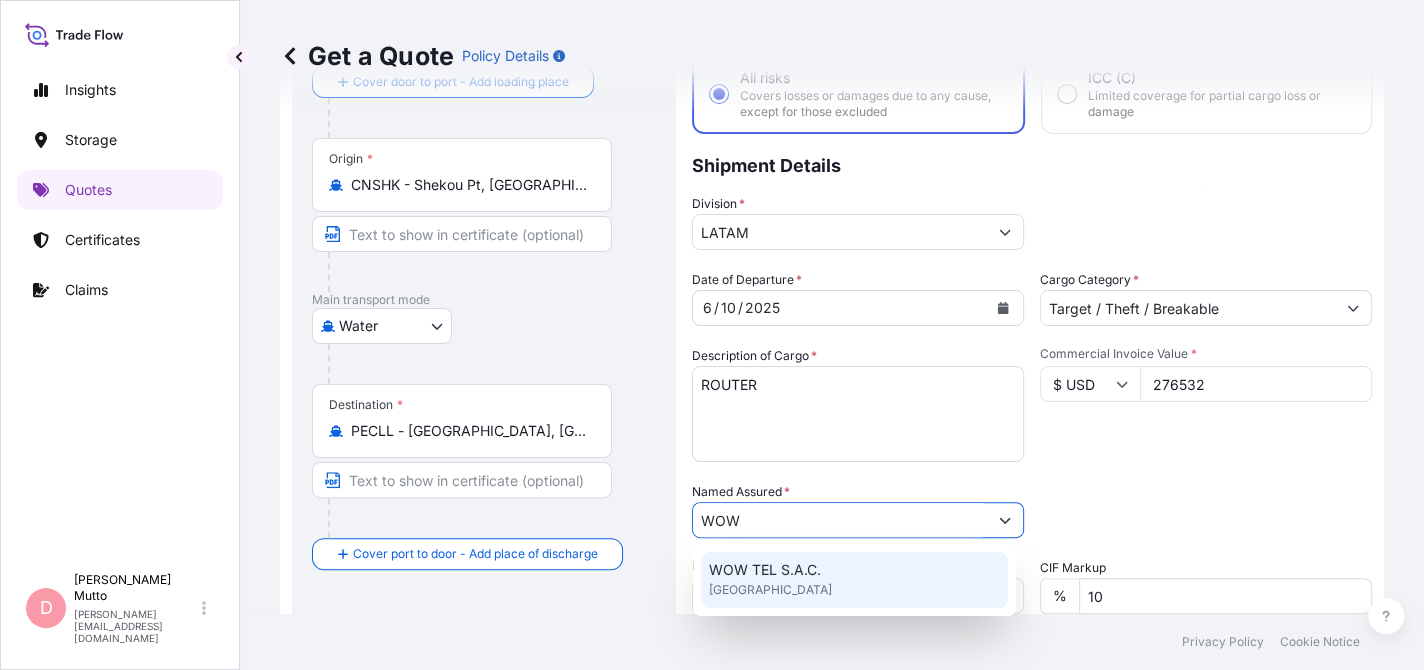 click on "WOW TEL S.A.C. [GEOGRAPHIC_DATA]" at bounding box center (854, 580) 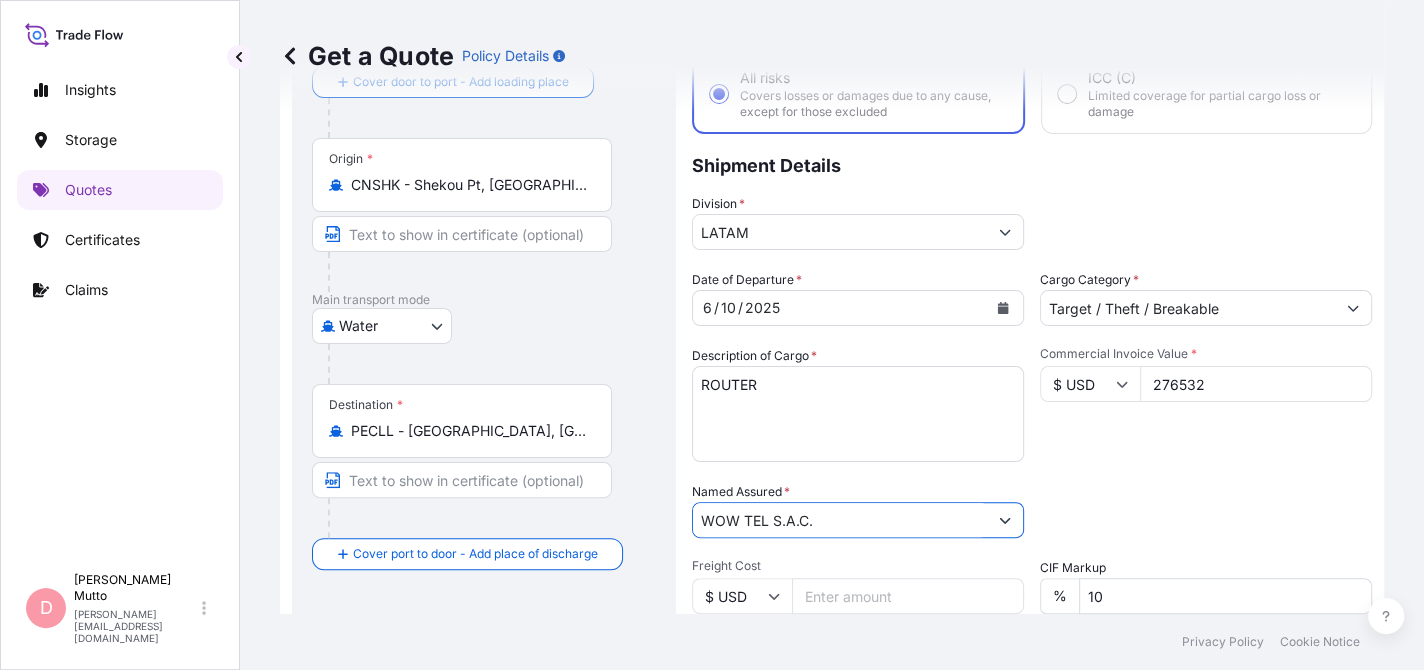 scroll, scrollTop: 260, scrollLeft: 0, axis: vertical 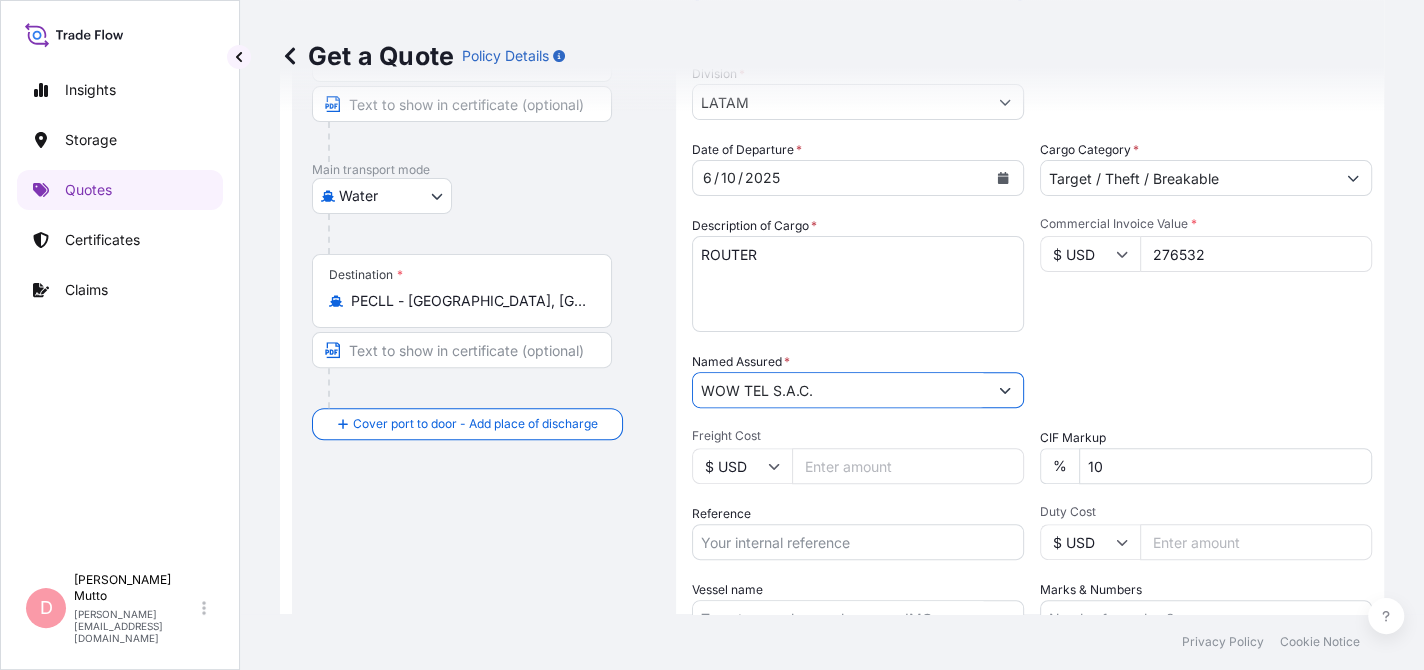 type on "WOW TEL S.A.C." 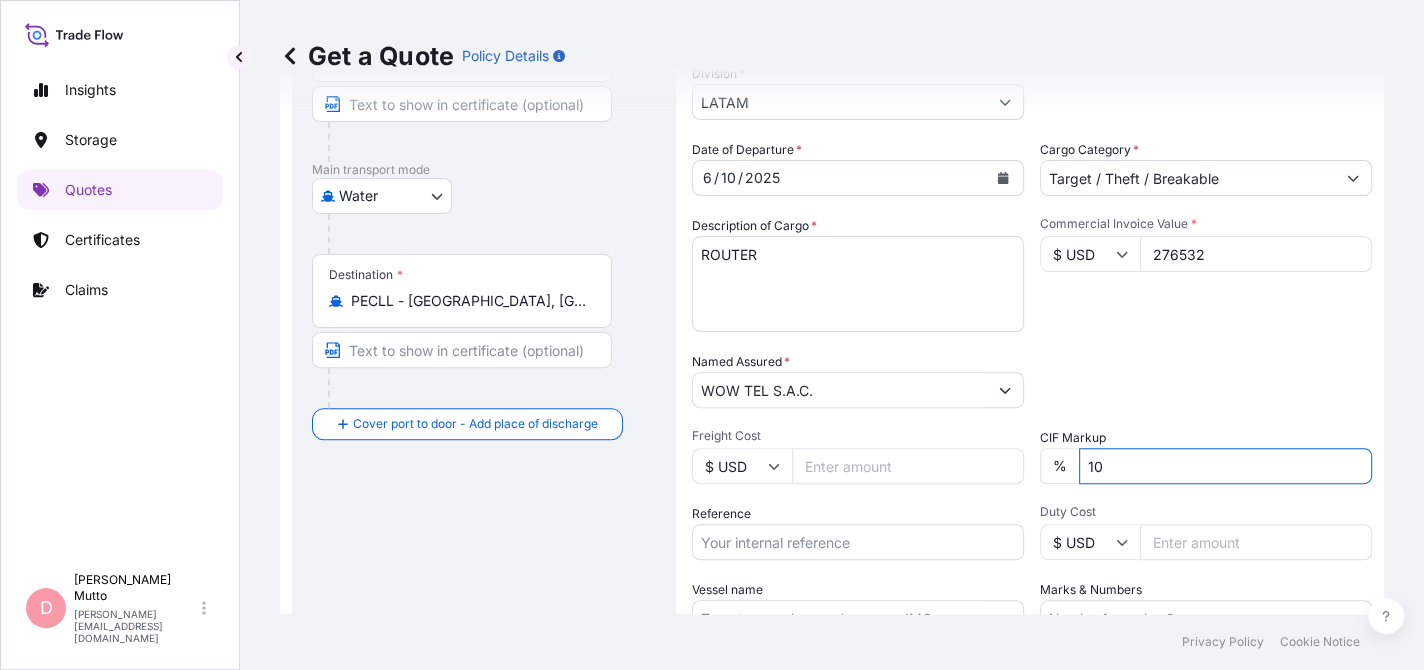 click on "10" at bounding box center [1225, 466] 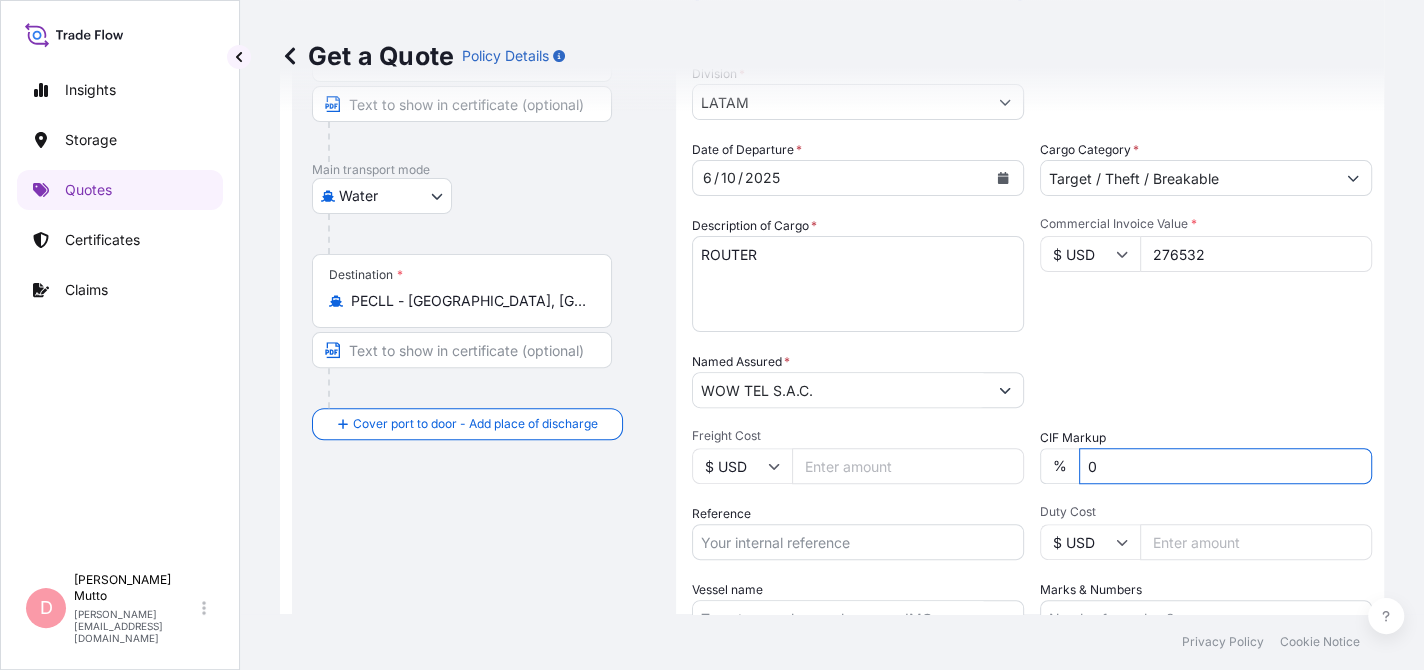 type on "0" 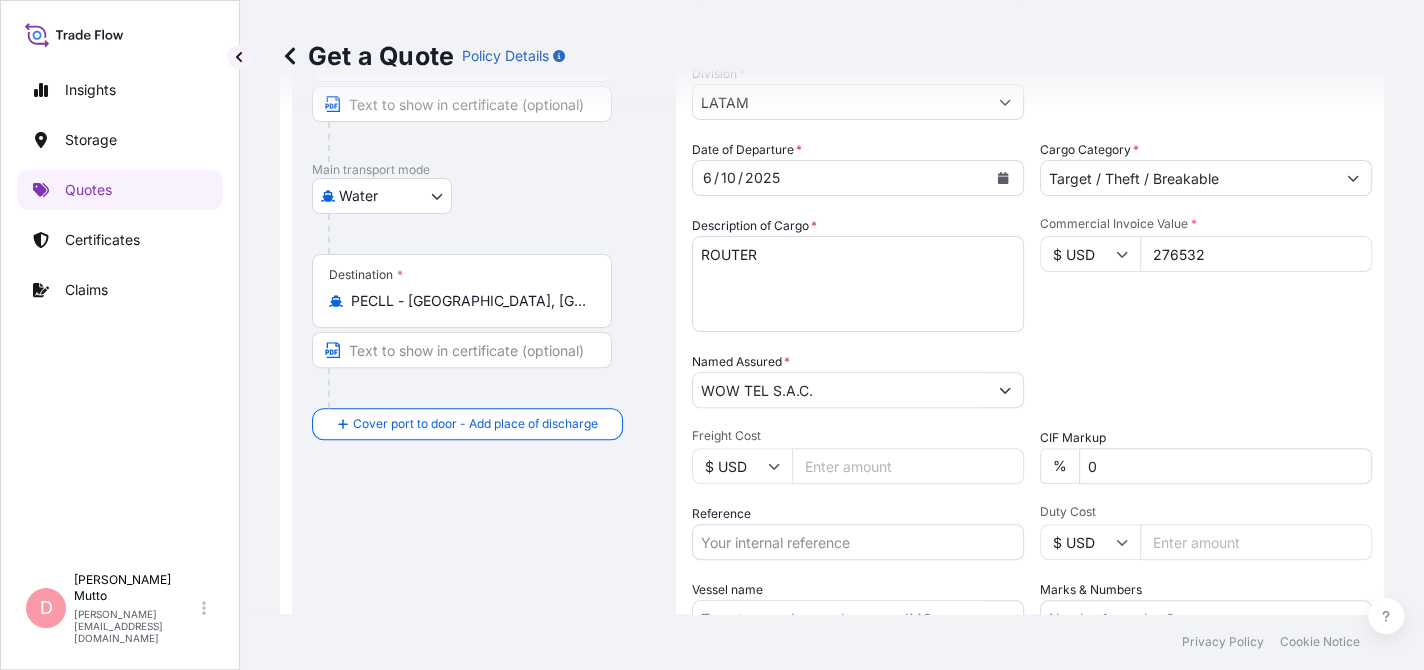 click on "Freight Cost" at bounding box center [908, 466] 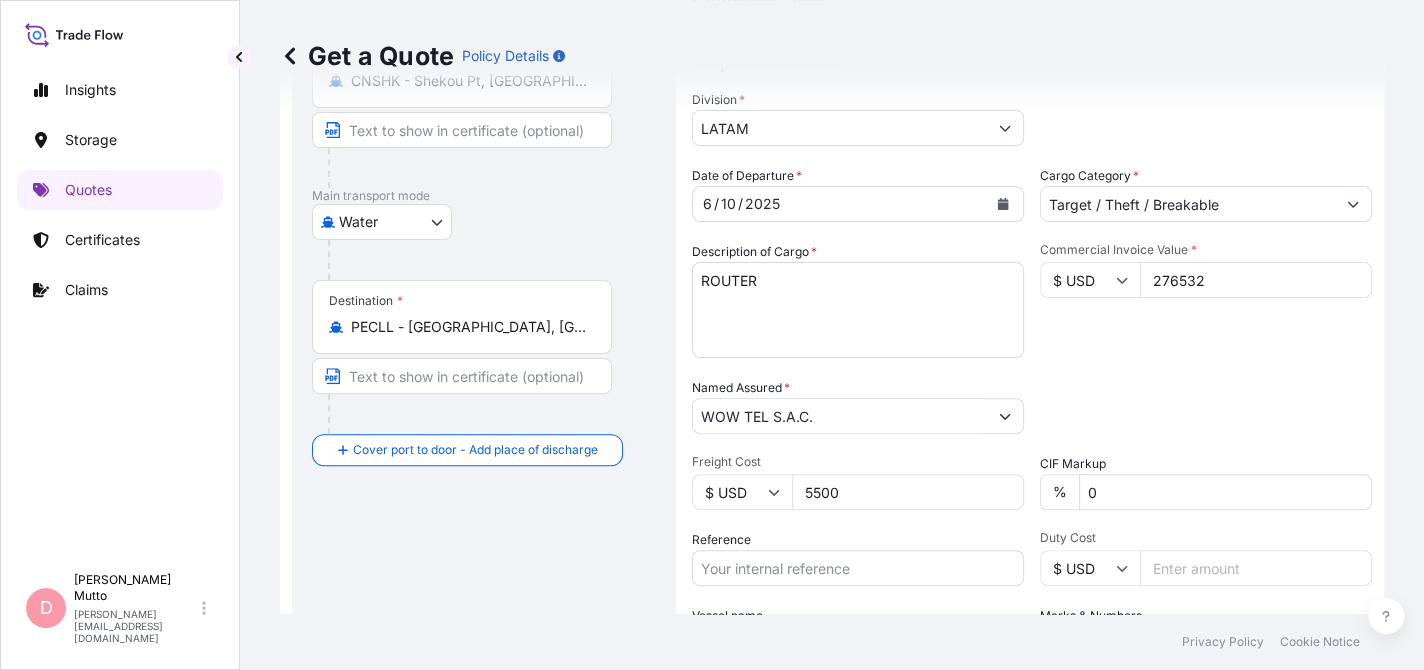 scroll, scrollTop: 173, scrollLeft: 0, axis: vertical 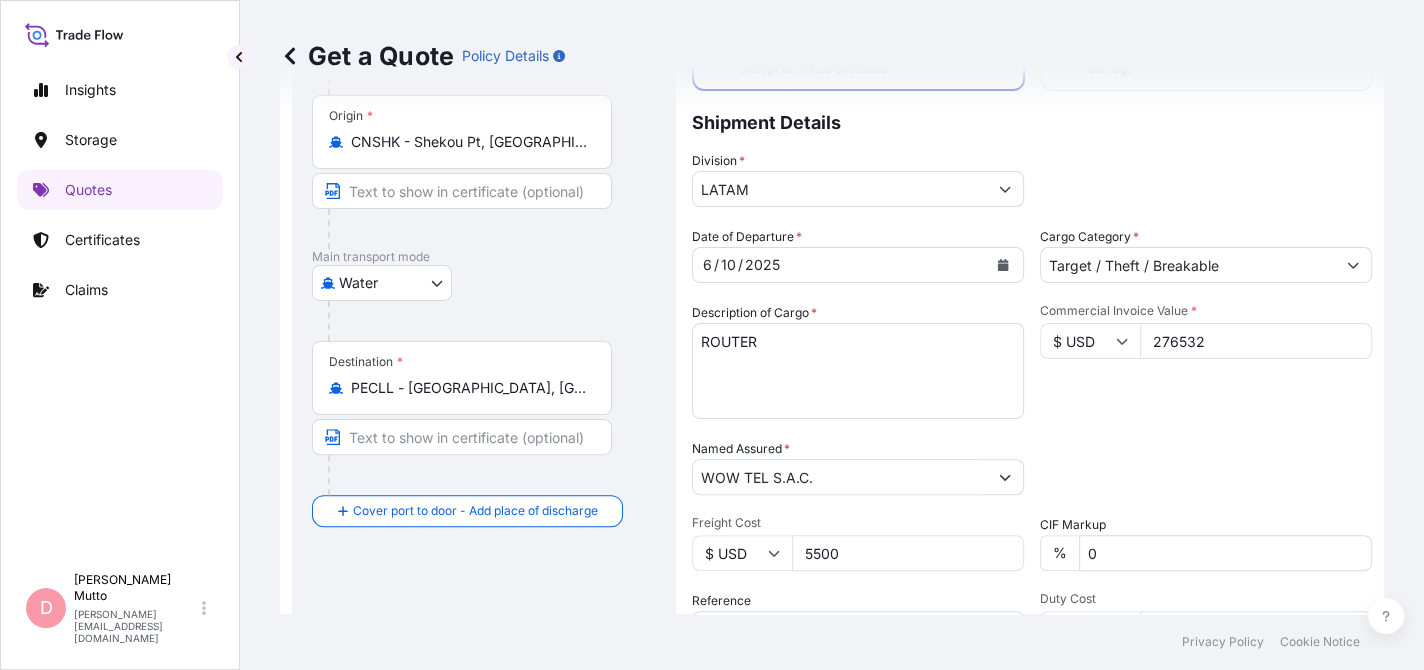 type on "5500" 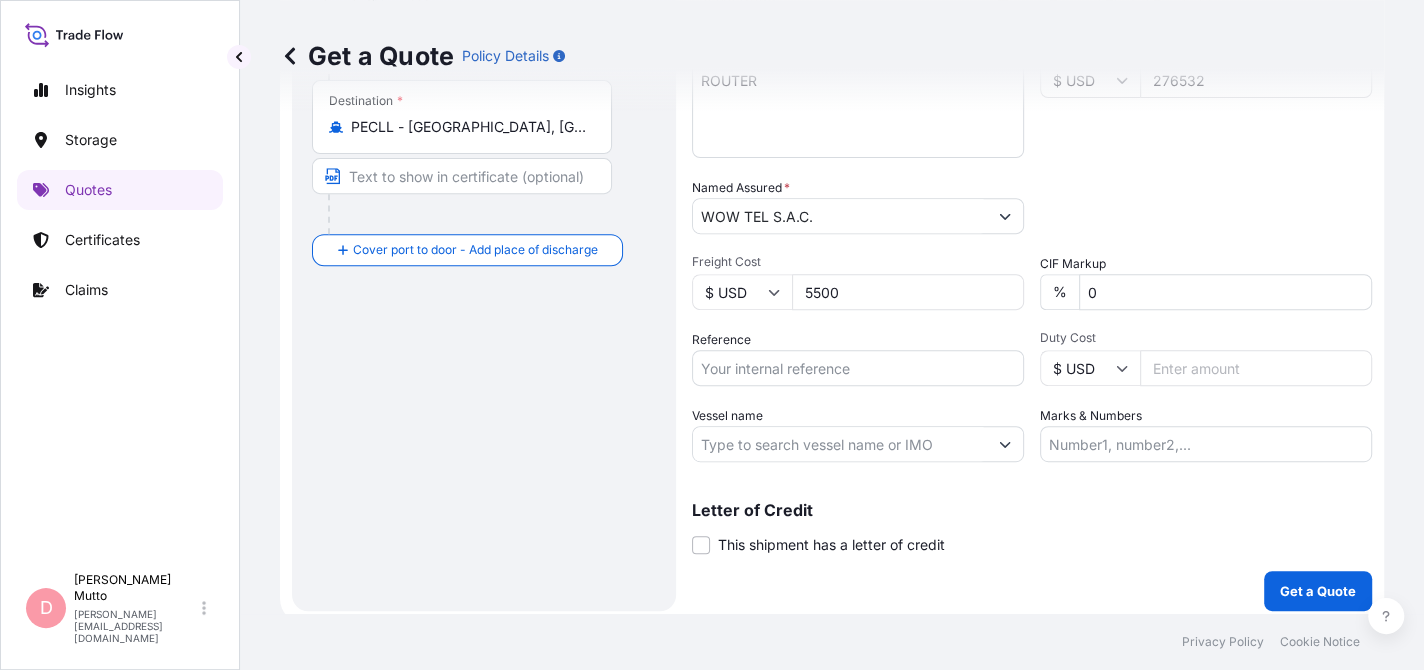 scroll, scrollTop: 442, scrollLeft: 0, axis: vertical 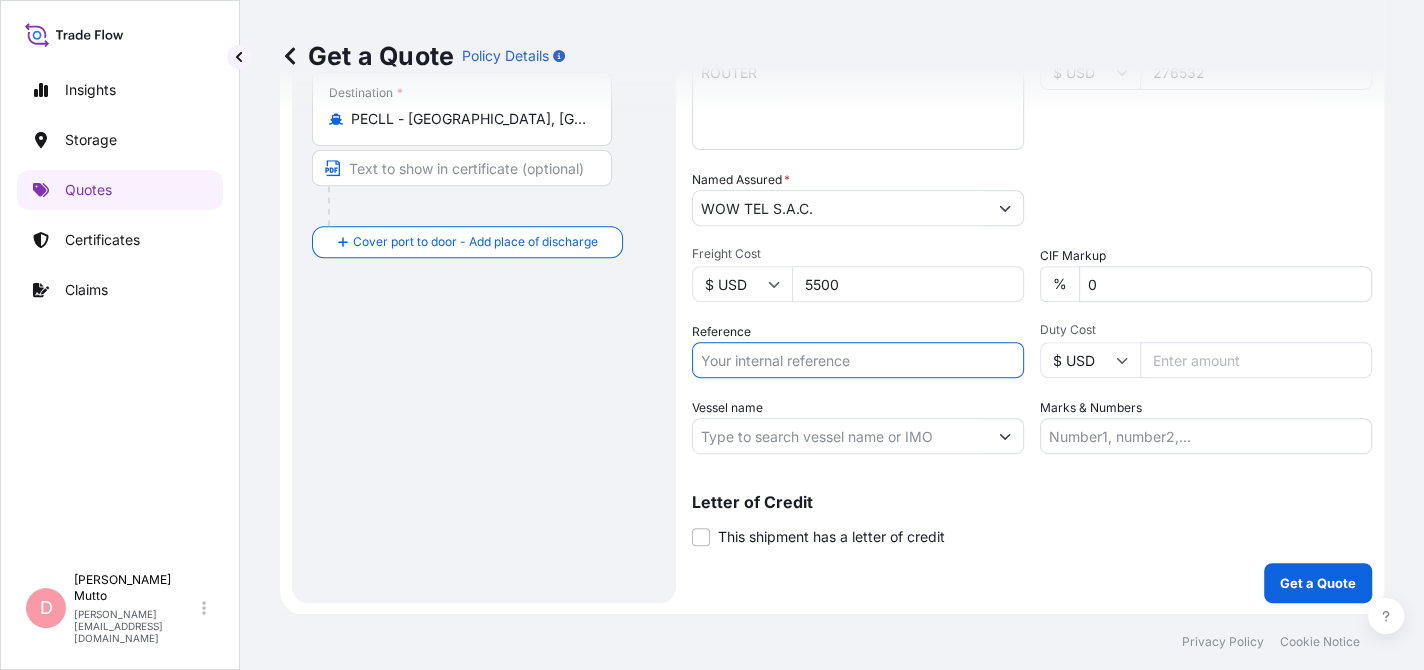click on "Reference" at bounding box center [858, 360] 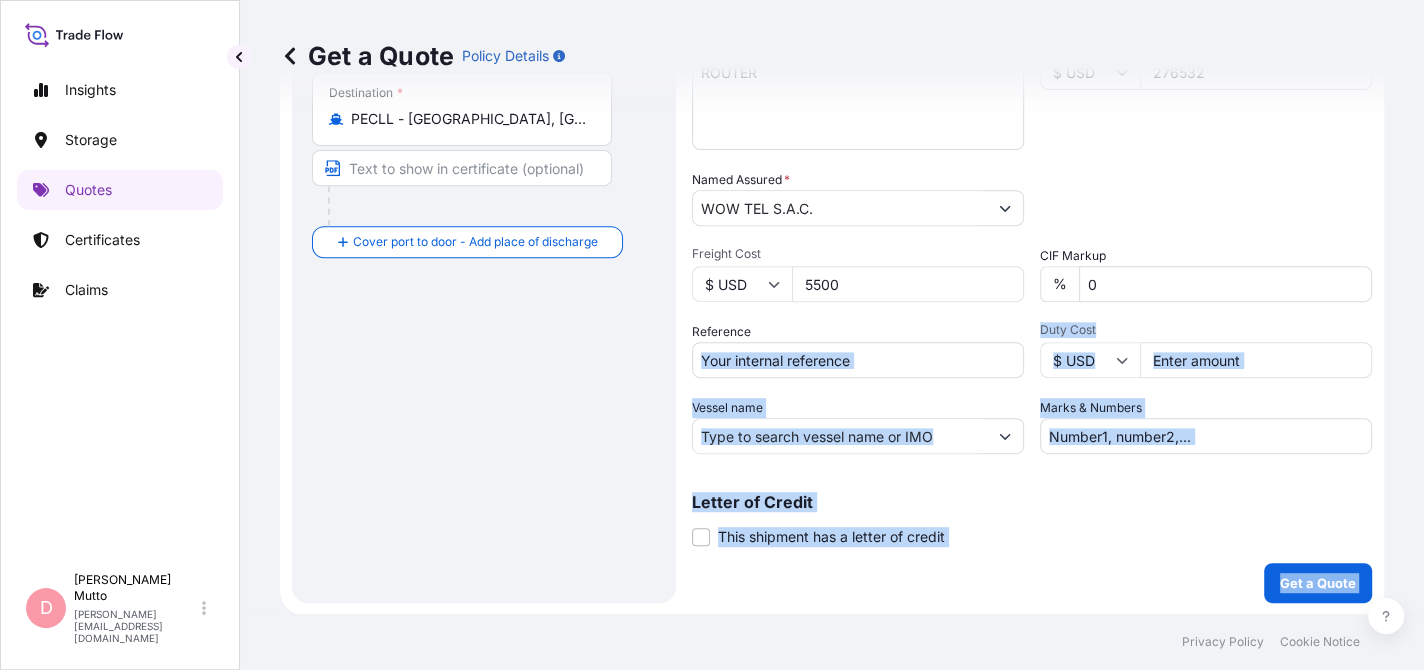 drag, startPoint x: 295, startPoint y: 644, endPoint x: 768, endPoint y: 321, distance: 572.7635 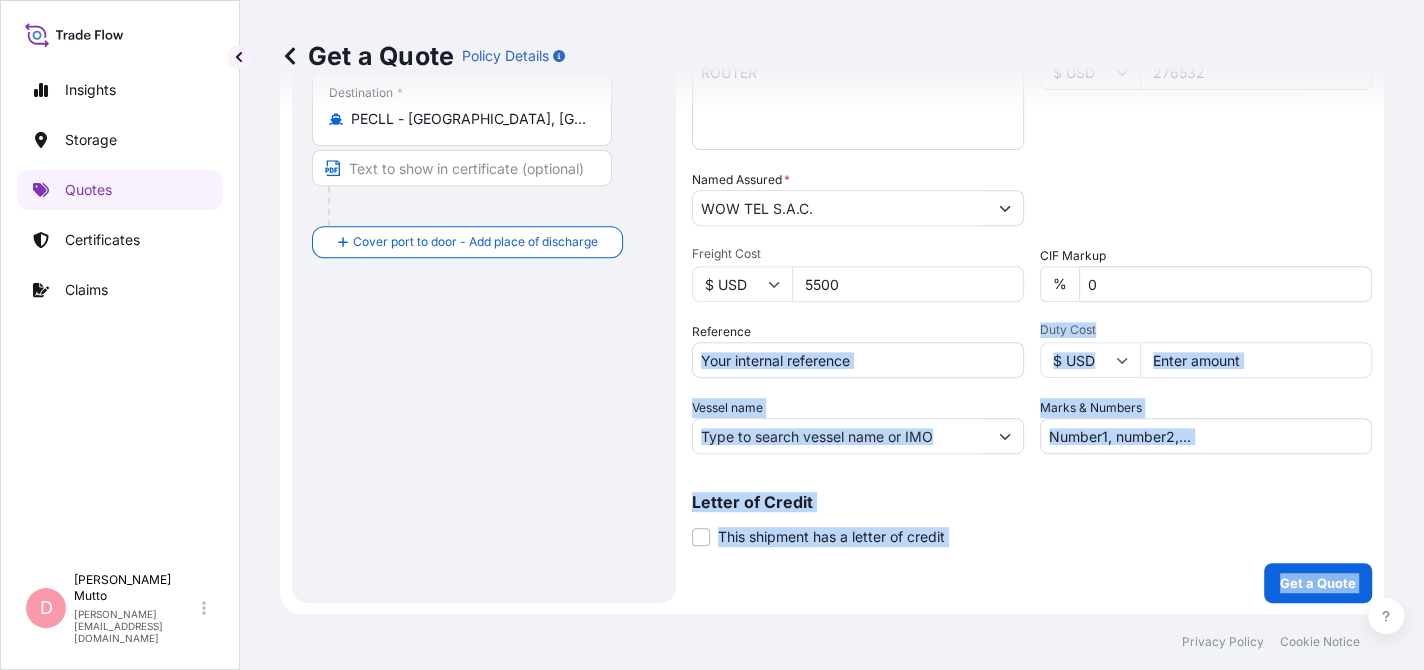 click on "Get a Quote Policy Details Route Details Reset Route Details   Cover door to port - Add loading place Place of loading Road / [GEOGRAPHIC_DATA] / Inland Origin * CNSHK - Shekou Pt, [GEOGRAPHIC_DATA] Main transport mode Water Air Water Inland Destination * PECLL - [GEOGRAPHIC_DATA], [GEOGRAPHIC_DATA] Cover port to door - Add place of discharge Road / Inland Road / Inland Place of Discharge Coverage Type All risks Covers losses or damages due to any cause, except for those excluded ICC (C) Limited coverage for partial cargo loss or damage Shipment Details Division * LATAM Date of Departure * [DATE] Cargo Category * Target / Theft / Breakable Description of Cargo * ROUTER Commercial Invoice Value   * $ USD 276532 Named Assured * WOW TEL S.A.C. Packing Category Select a packing category Please select a primary mode of transportation first. Freight Cost   $ USD 5500 CIF Markup % 0 Reference Duty Cost   $ USD Vessel name Marks & Numbers Letter of Credit This shipment has a letter of credit Letter of credit * Get a Quote Privacy Policy Cookie Notice" at bounding box center (832, 335) 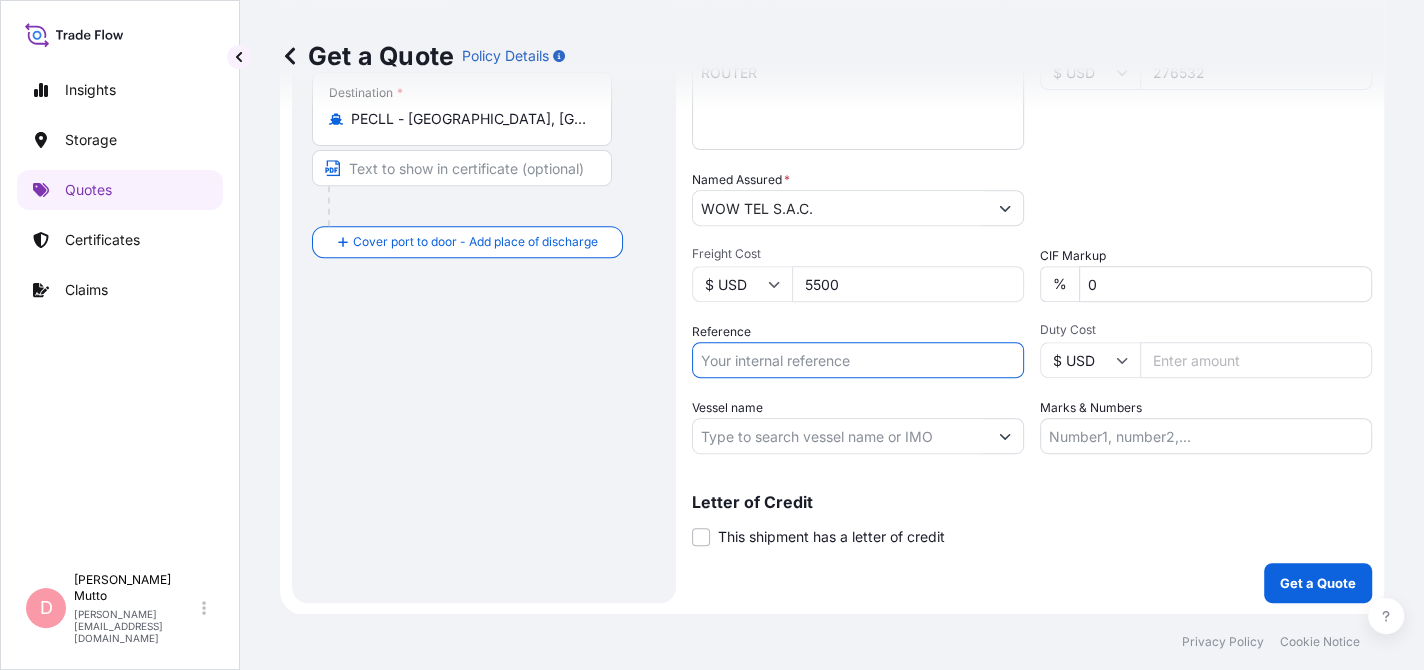 click on "Reference" at bounding box center [858, 360] 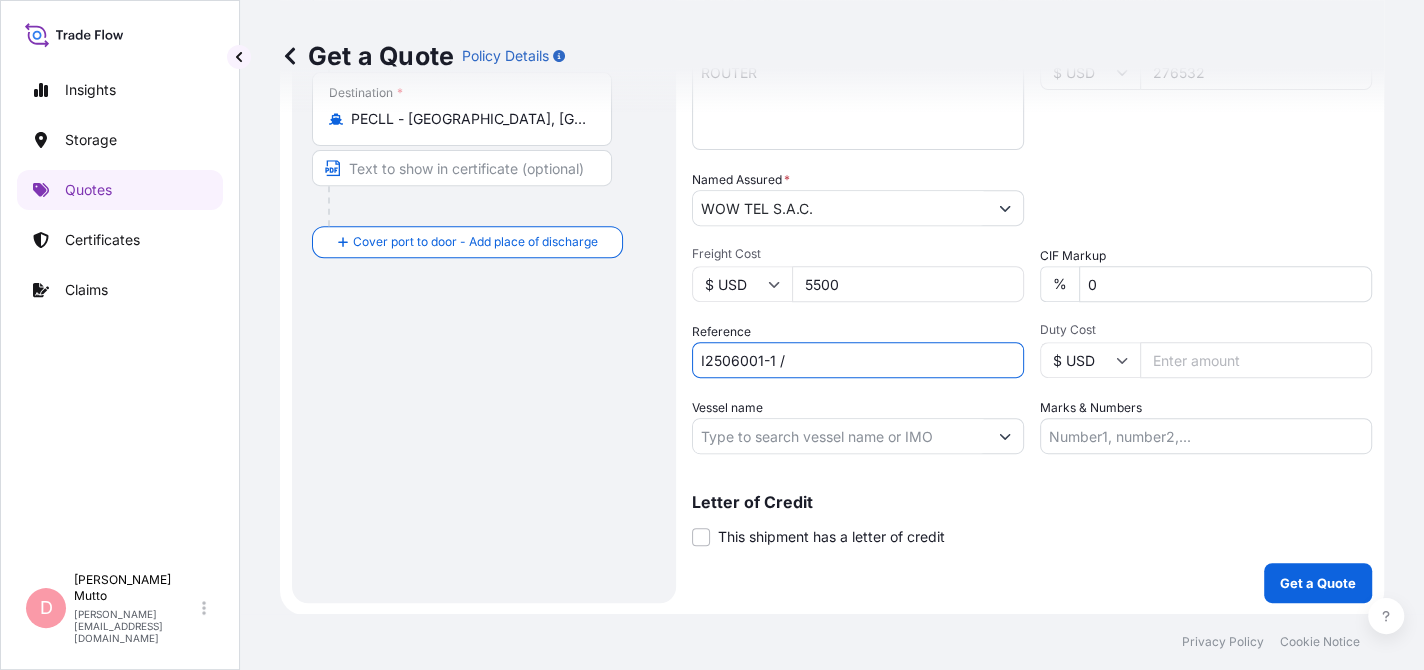 paste on "I2506001-2" 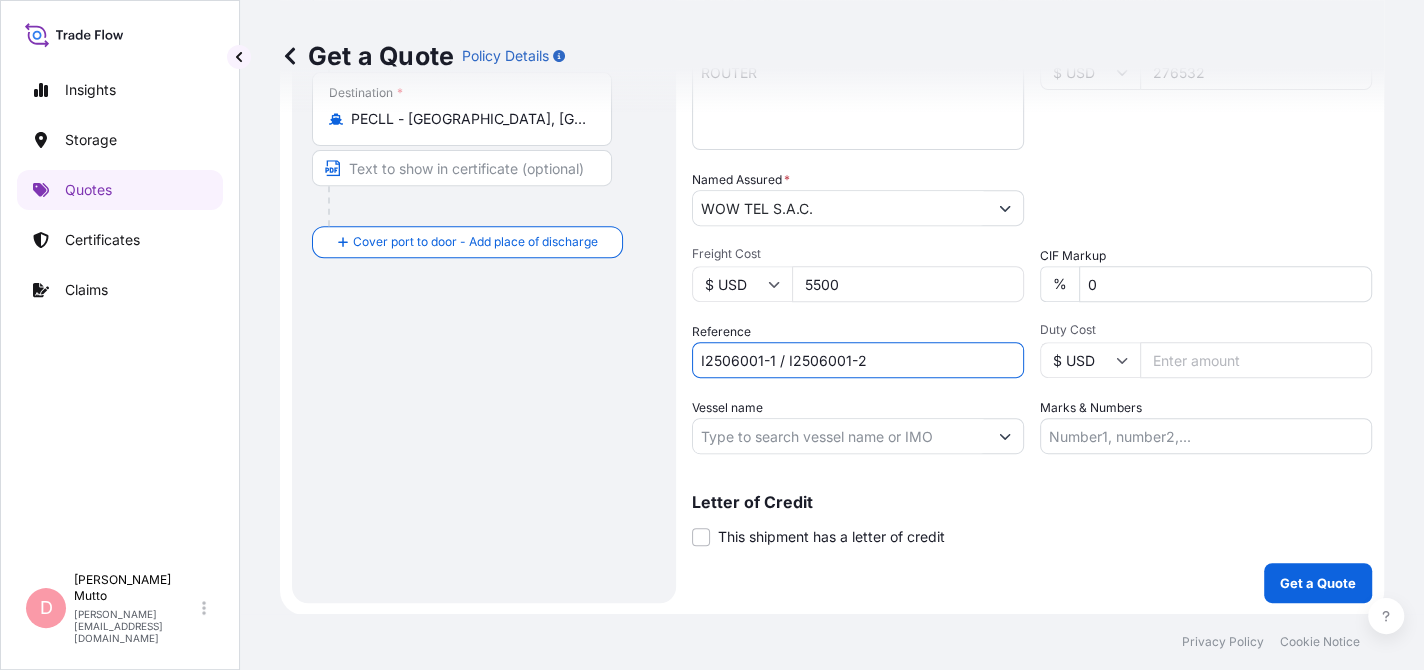 type on "I2506001-1 / I2506001-2" 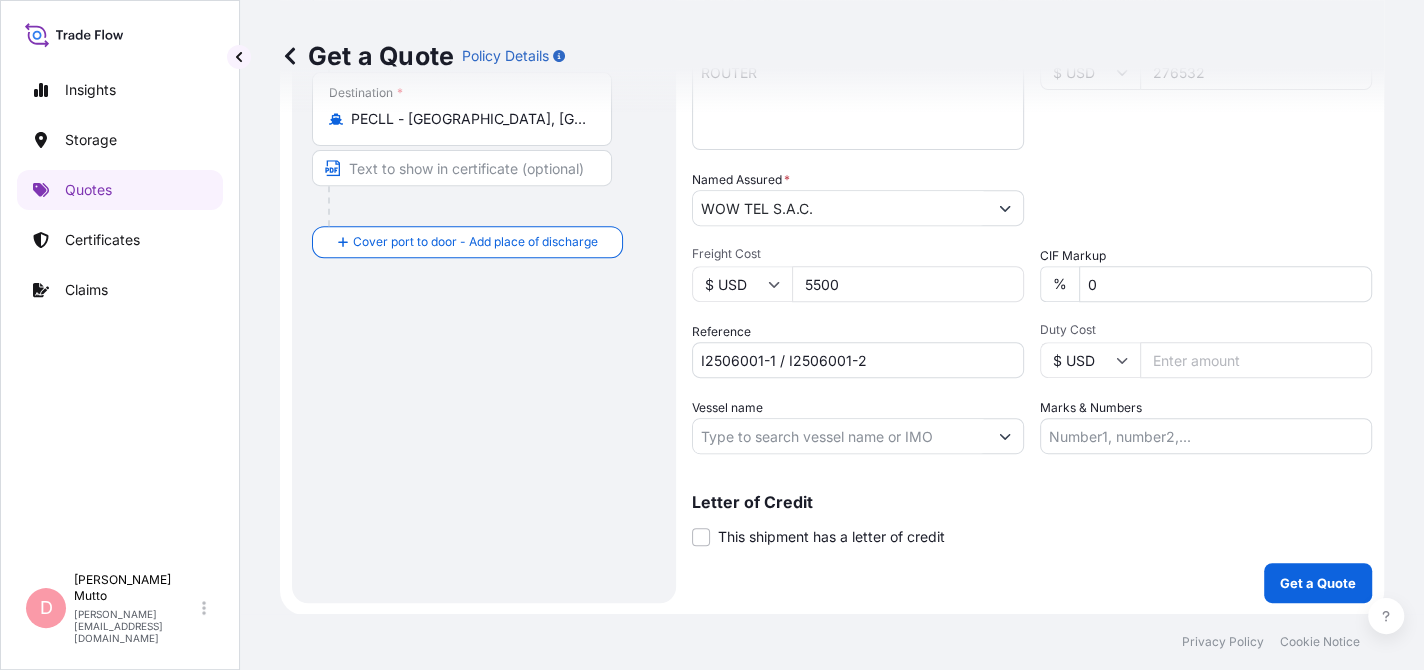click on "Duty Cost" at bounding box center [1256, 360] 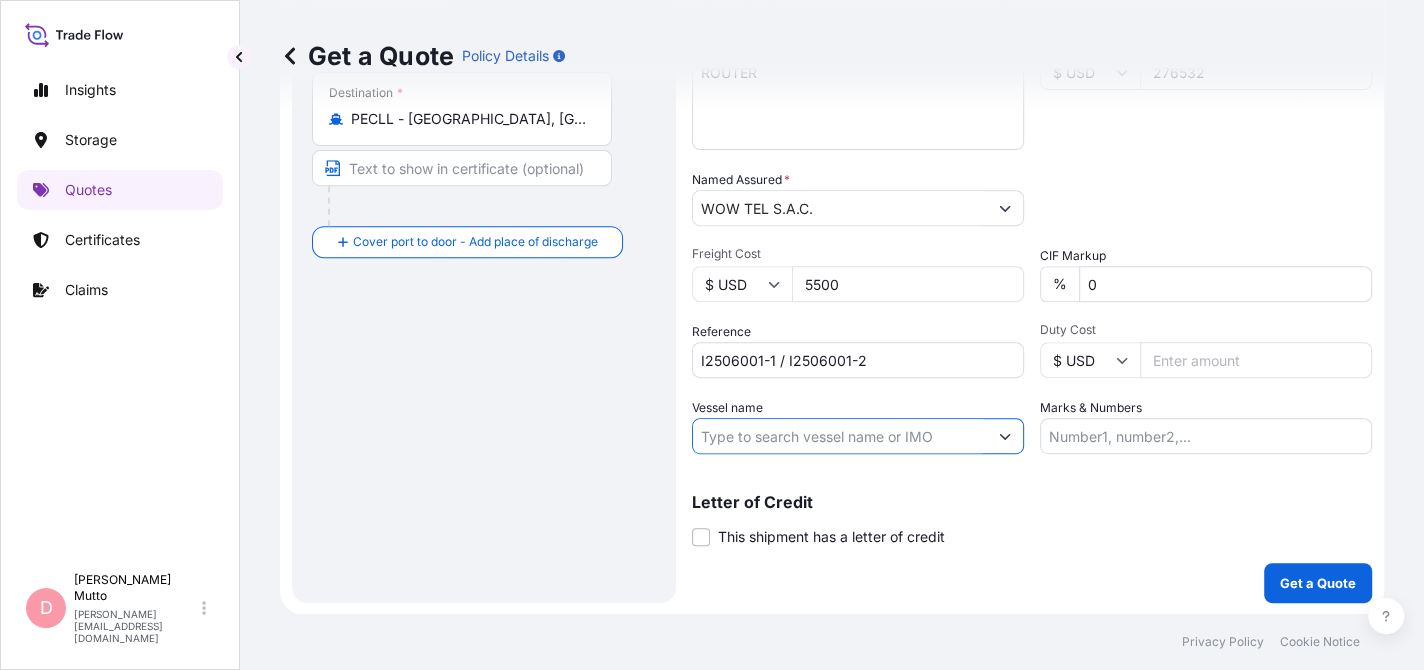click on "Vessel name" at bounding box center (840, 436) 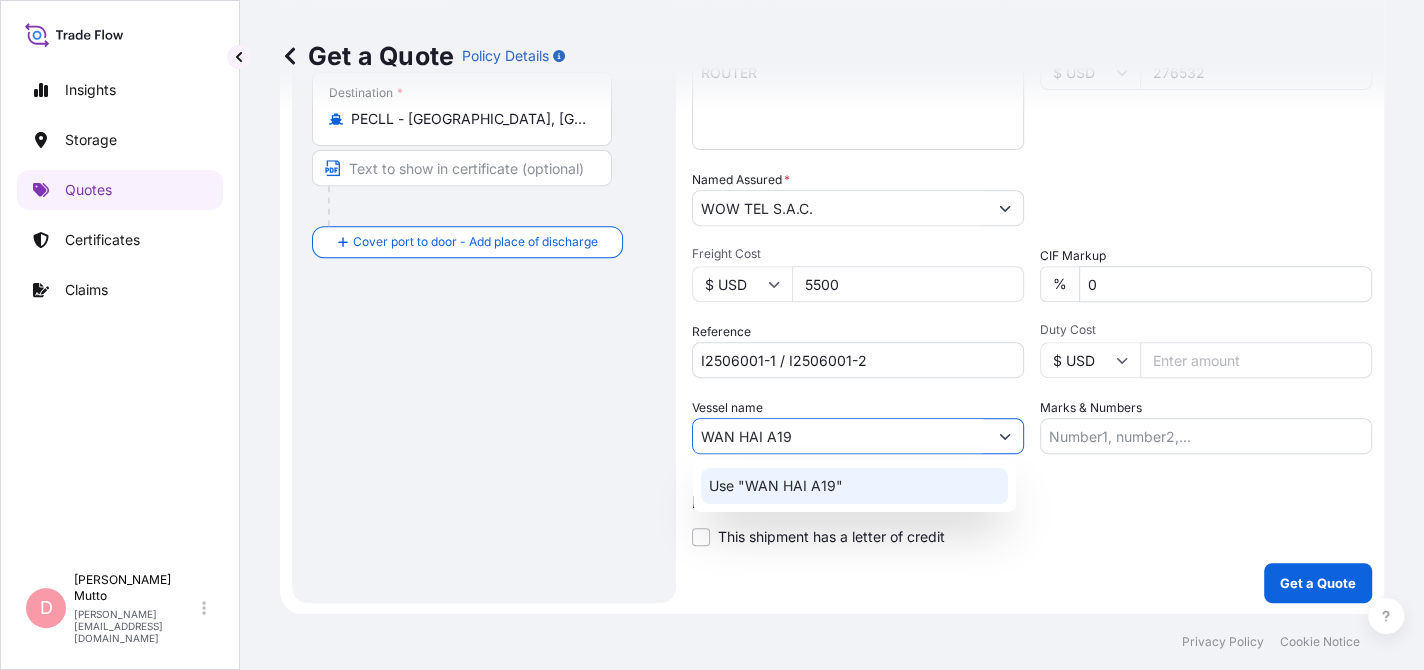 click on "Use "WAN HAI A19"" 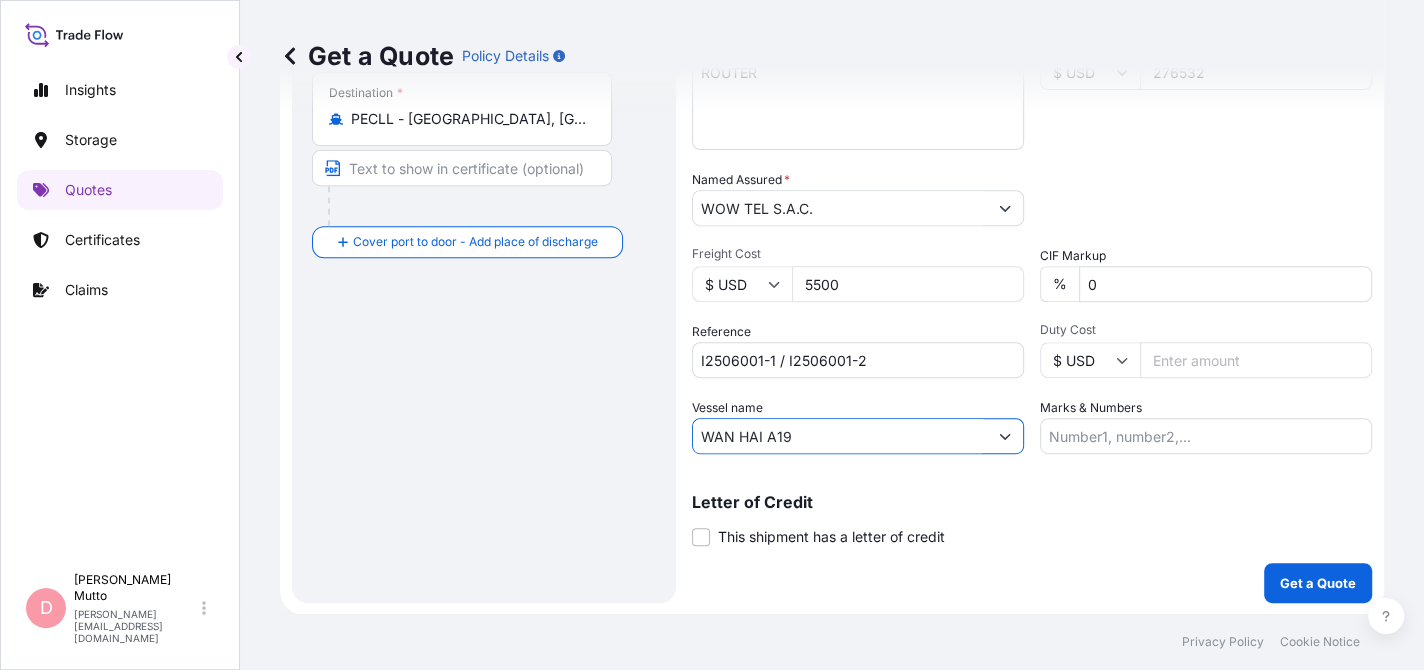 type on "WAN HAI A19" 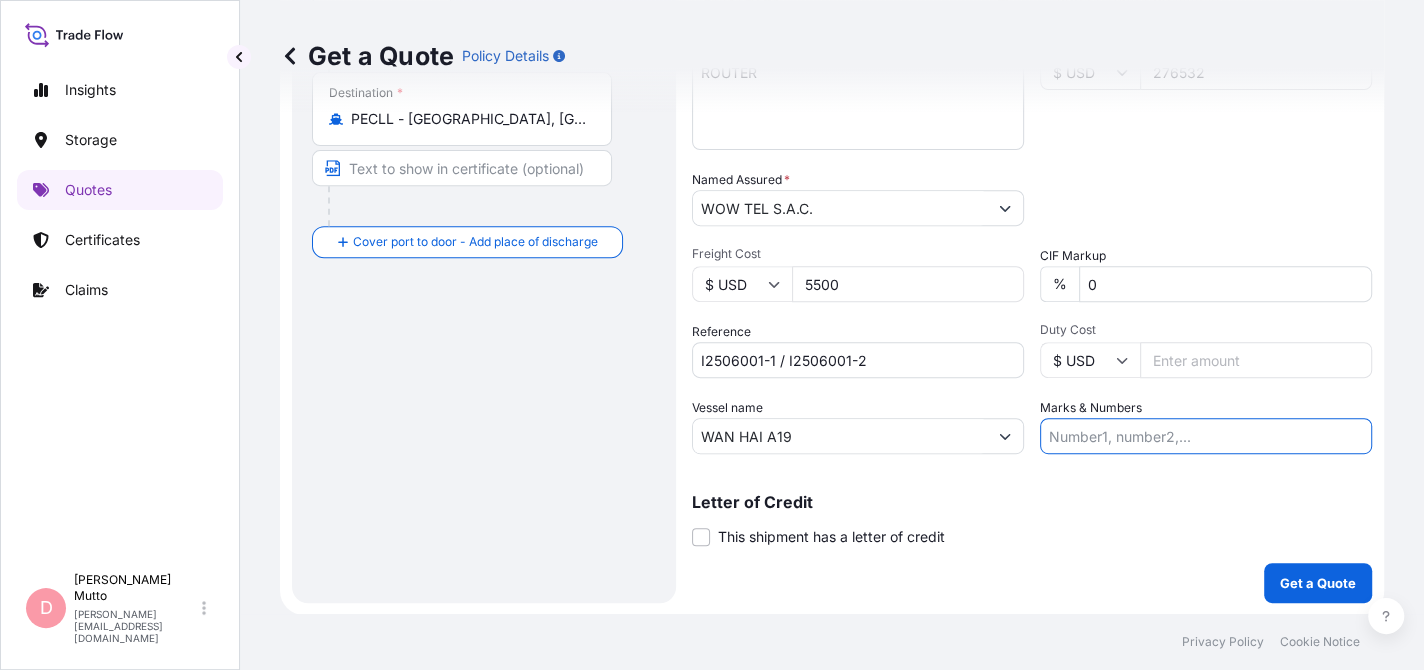 click on "Marks & Numbers" at bounding box center [1206, 436] 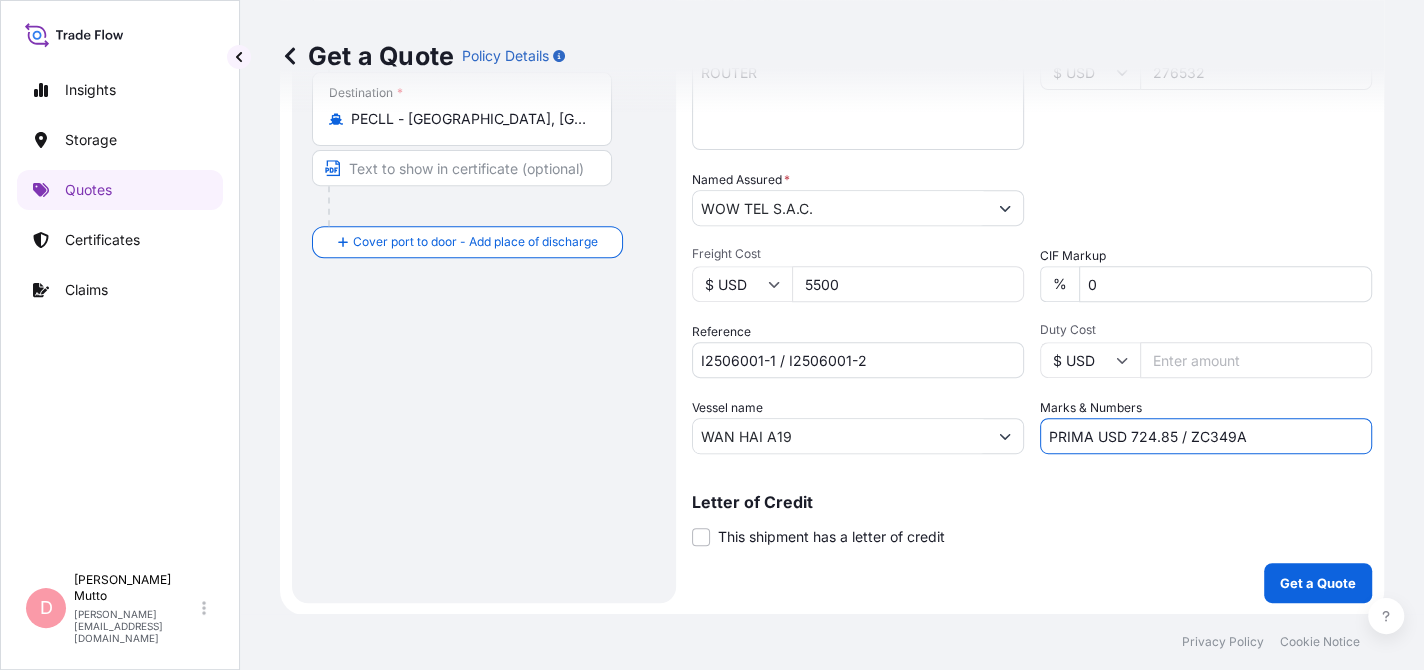 click on "PRIMA USD 724.85 / ZC349A" at bounding box center [1206, 436] 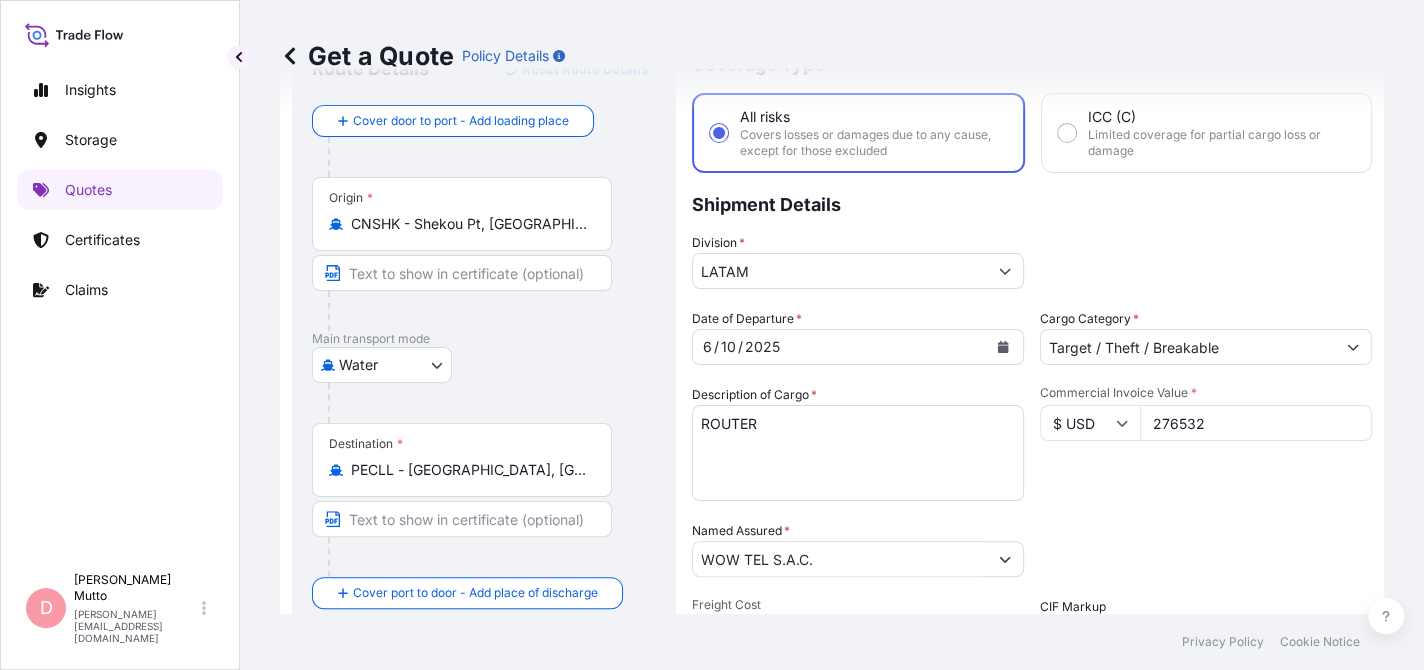 scroll, scrollTop: 128, scrollLeft: 0, axis: vertical 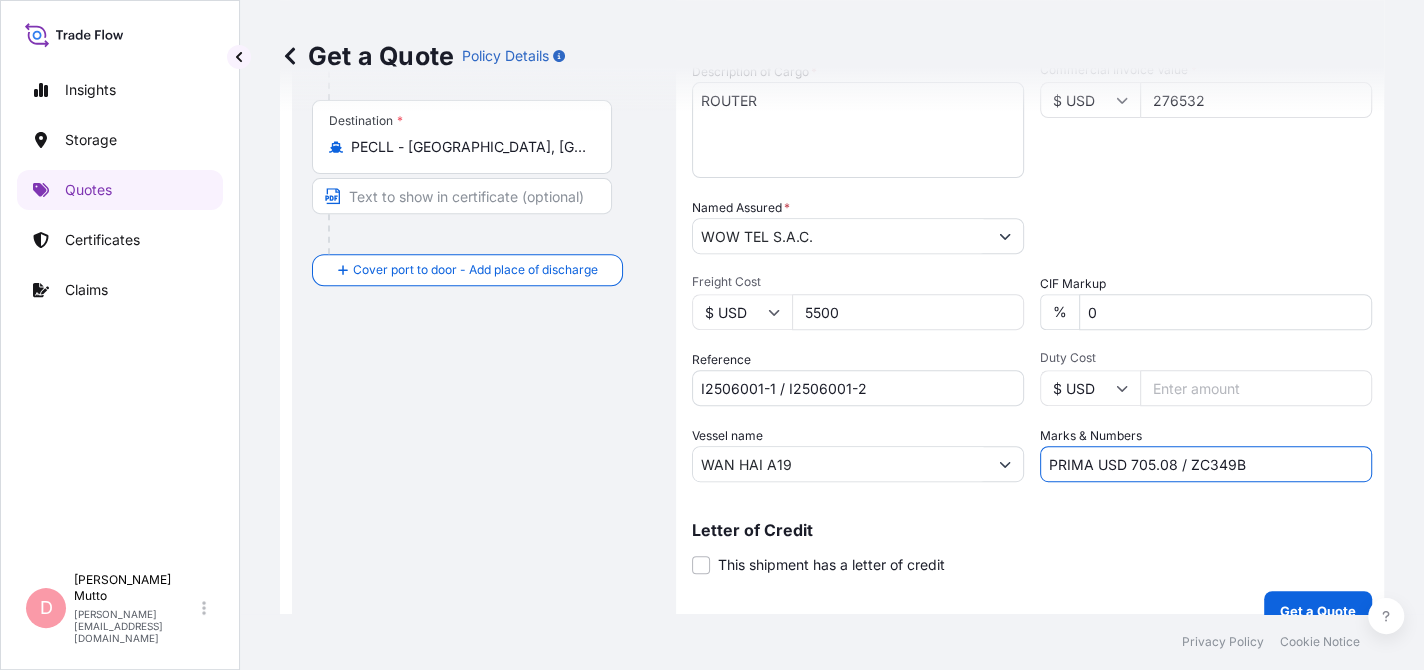 type on "PRIMA USD 705.08 / ZC349B" 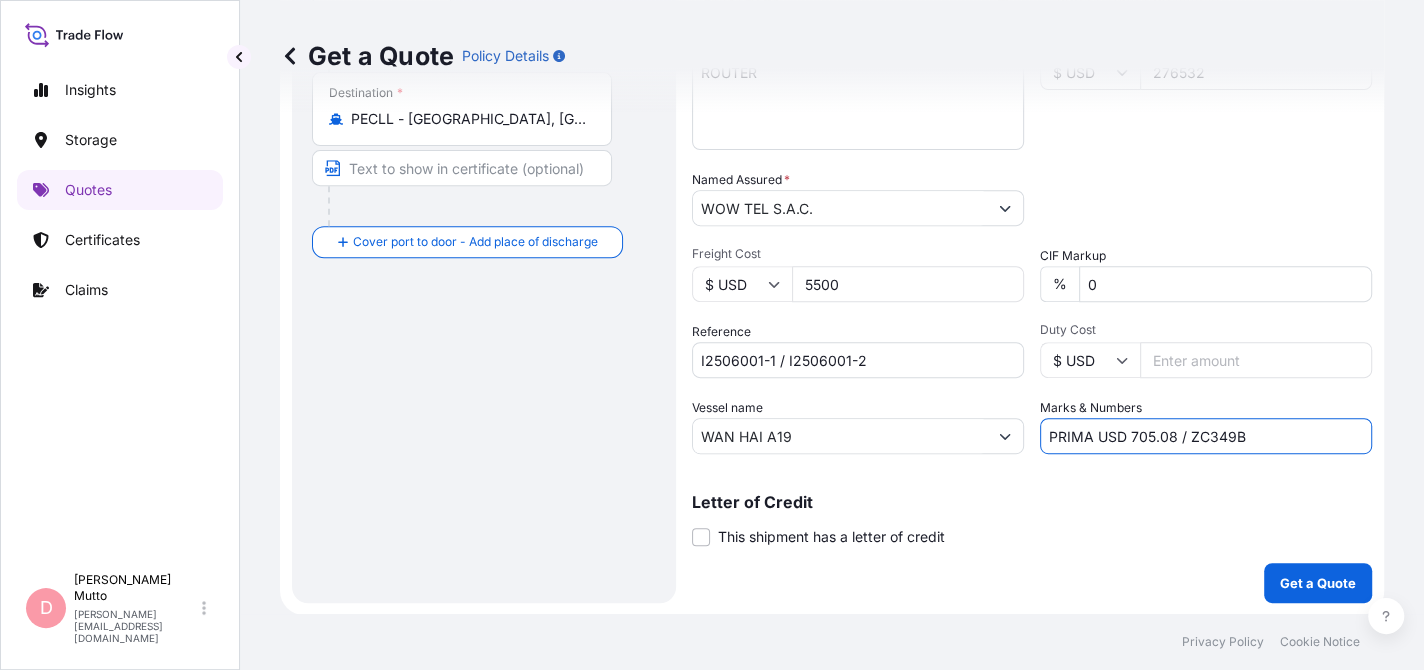 scroll, scrollTop: 441, scrollLeft: 0, axis: vertical 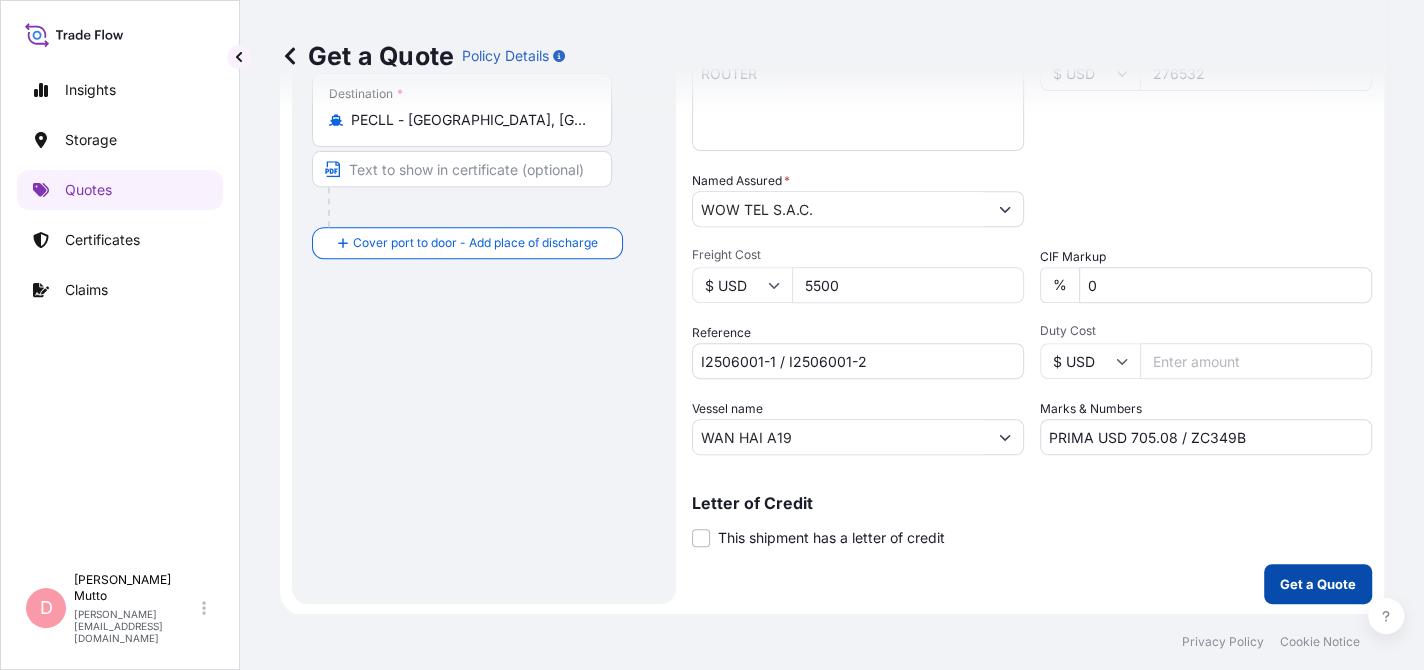 click on "Get a Quote" at bounding box center [1318, 584] 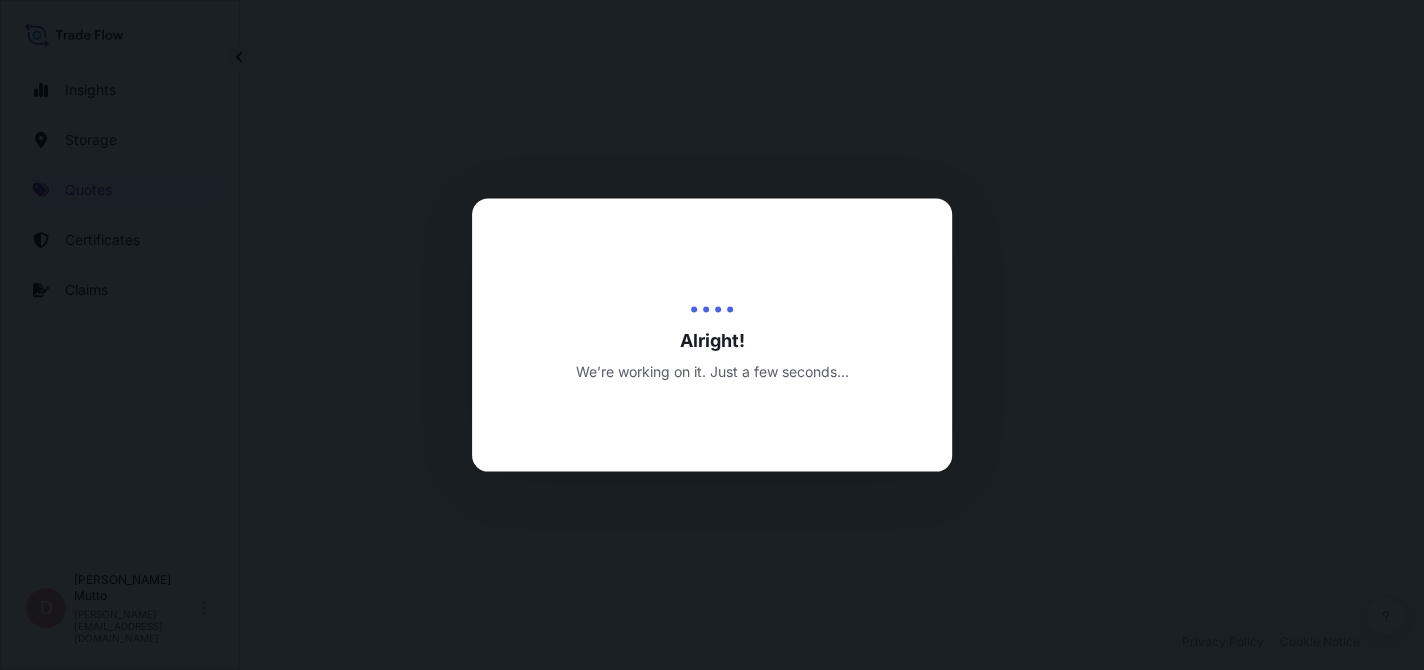 scroll, scrollTop: 0, scrollLeft: 0, axis: both 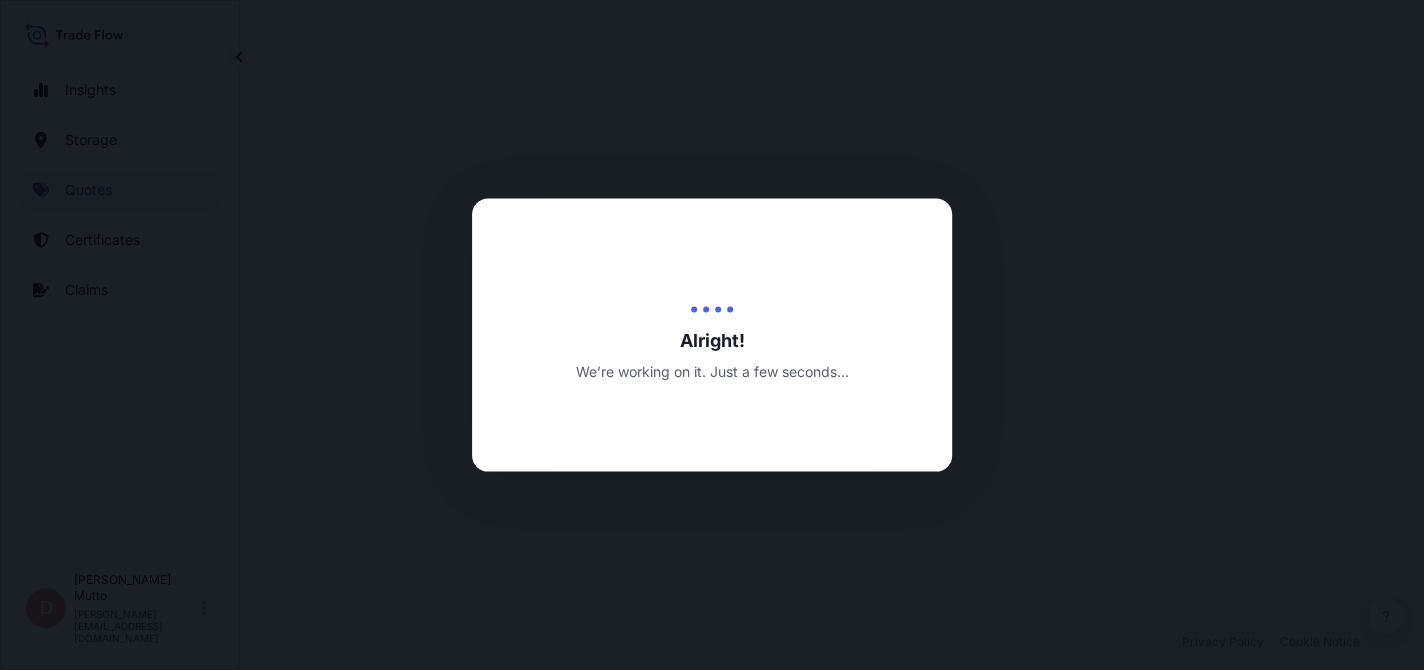 select on "Water" 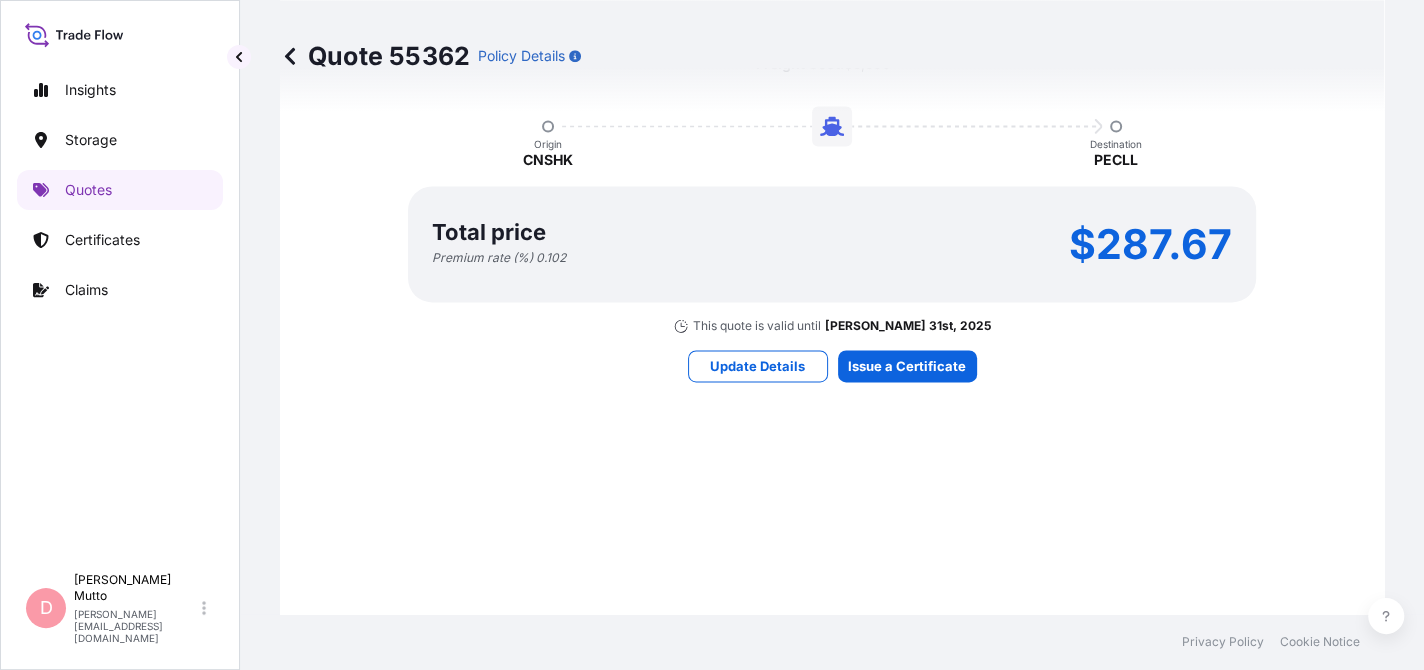scroll, scrollTop: 1713, scrollLeft: 0, axis: vertical 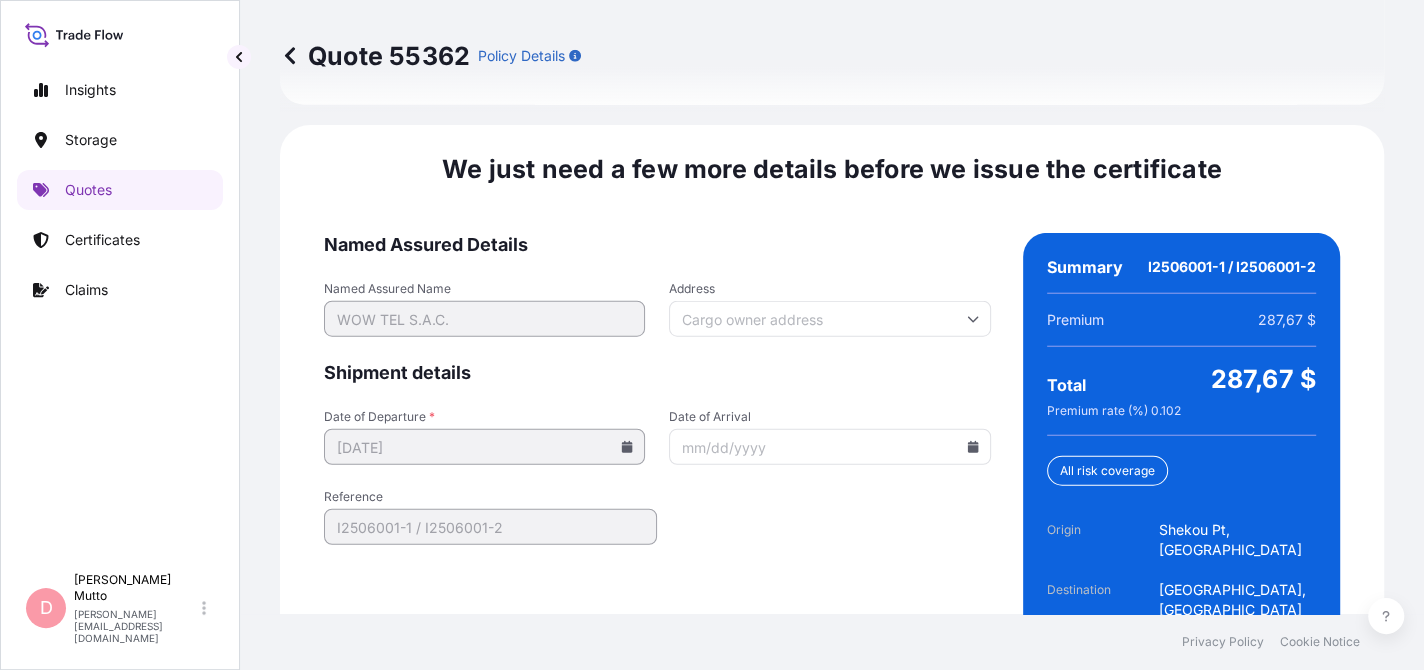 click on "Date of Arrival" at bounding box center (829, 447) 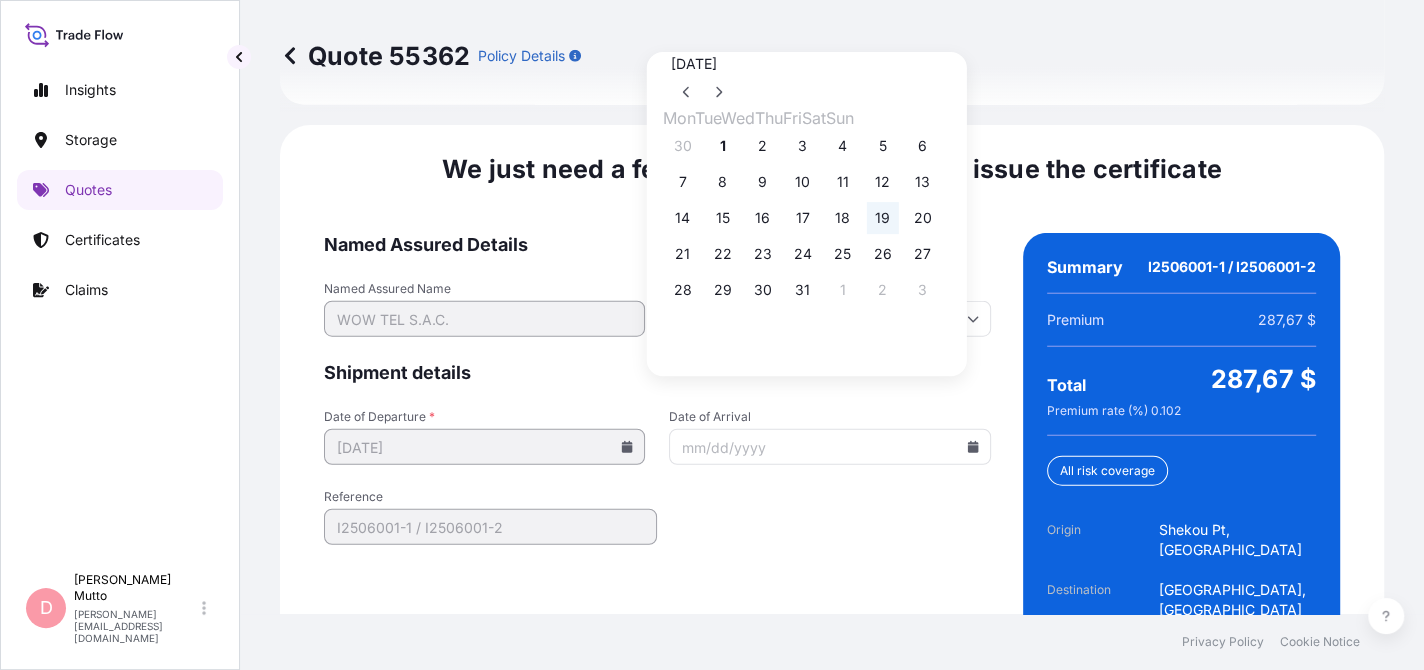 click on "19" at bounding box center (883, 218) 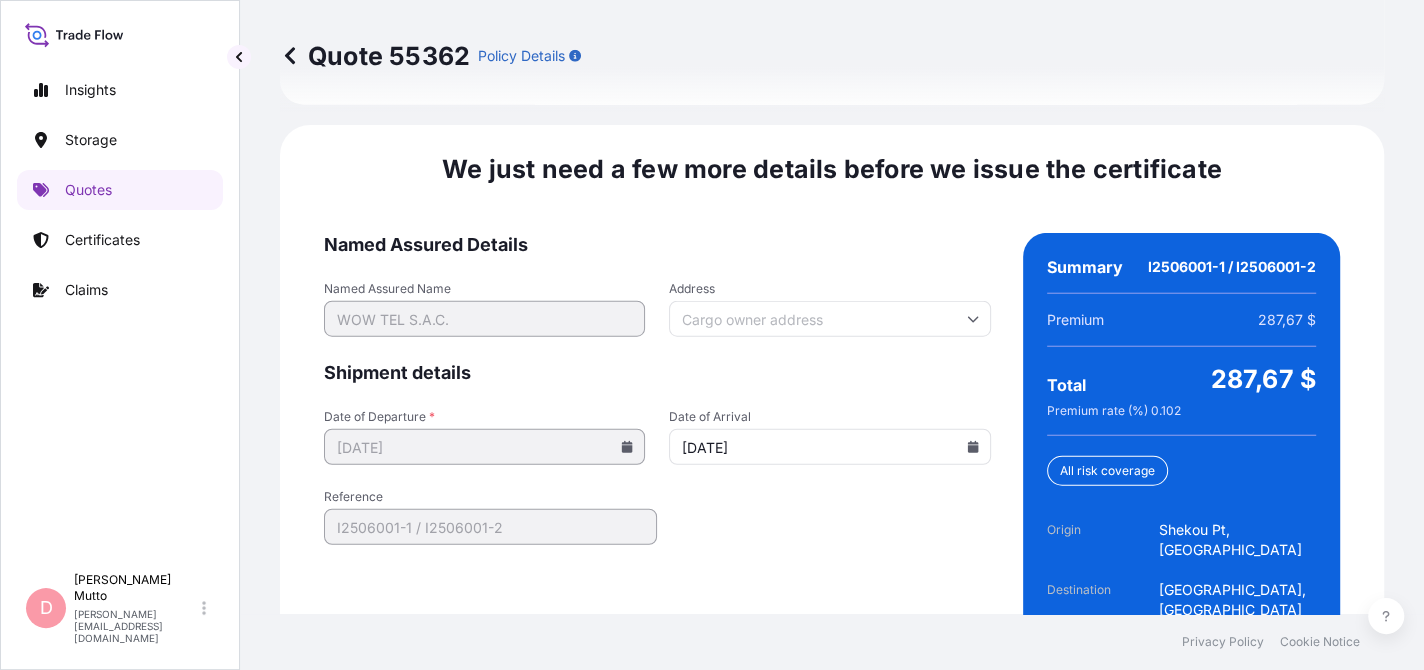 scroll, scrollTop: 3146, scrollLeft: 0, axis: vertical 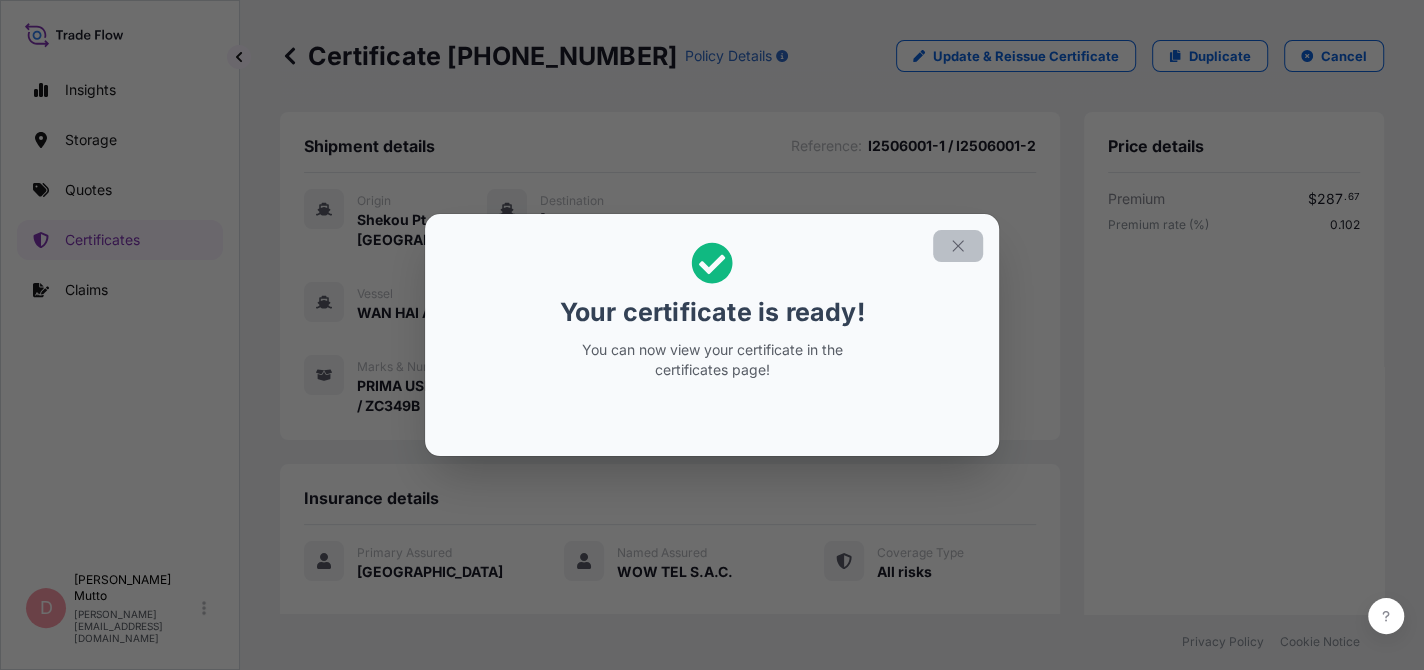 click at bounding box center (958, 246) 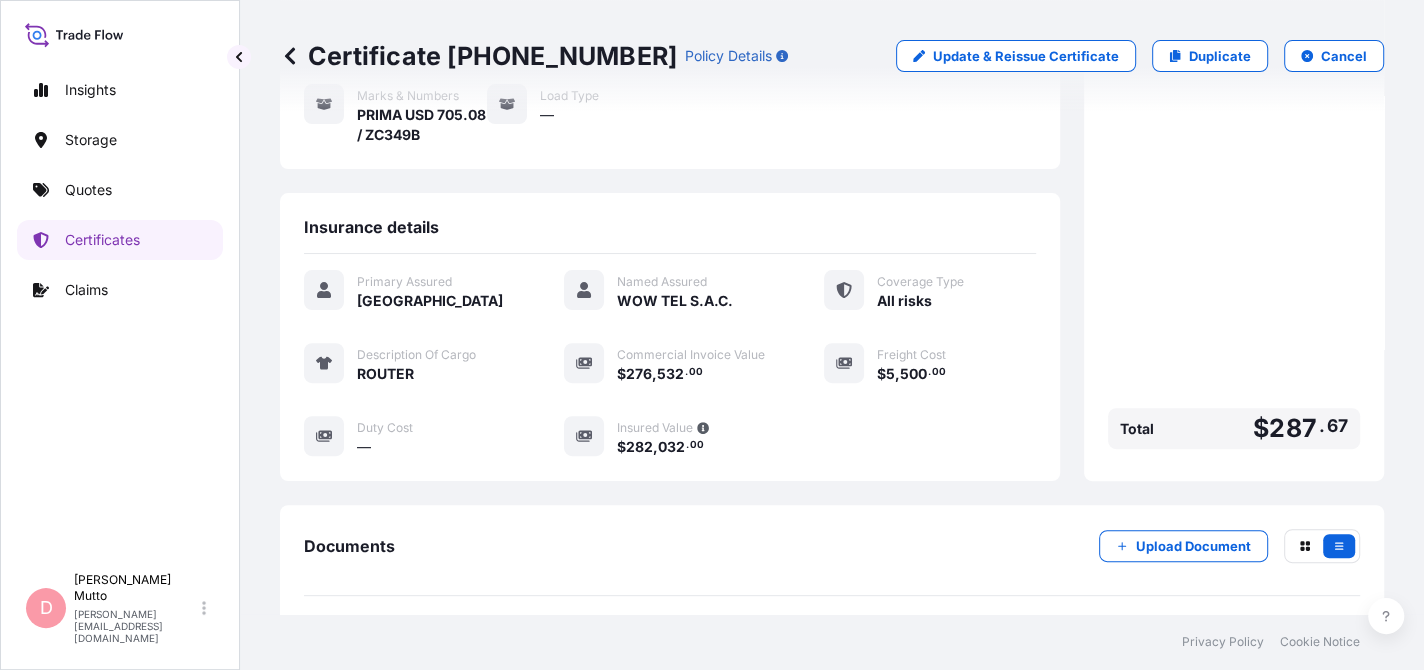 scroll, scrollTop: 451, scrollLeft: 0, axis: vertical 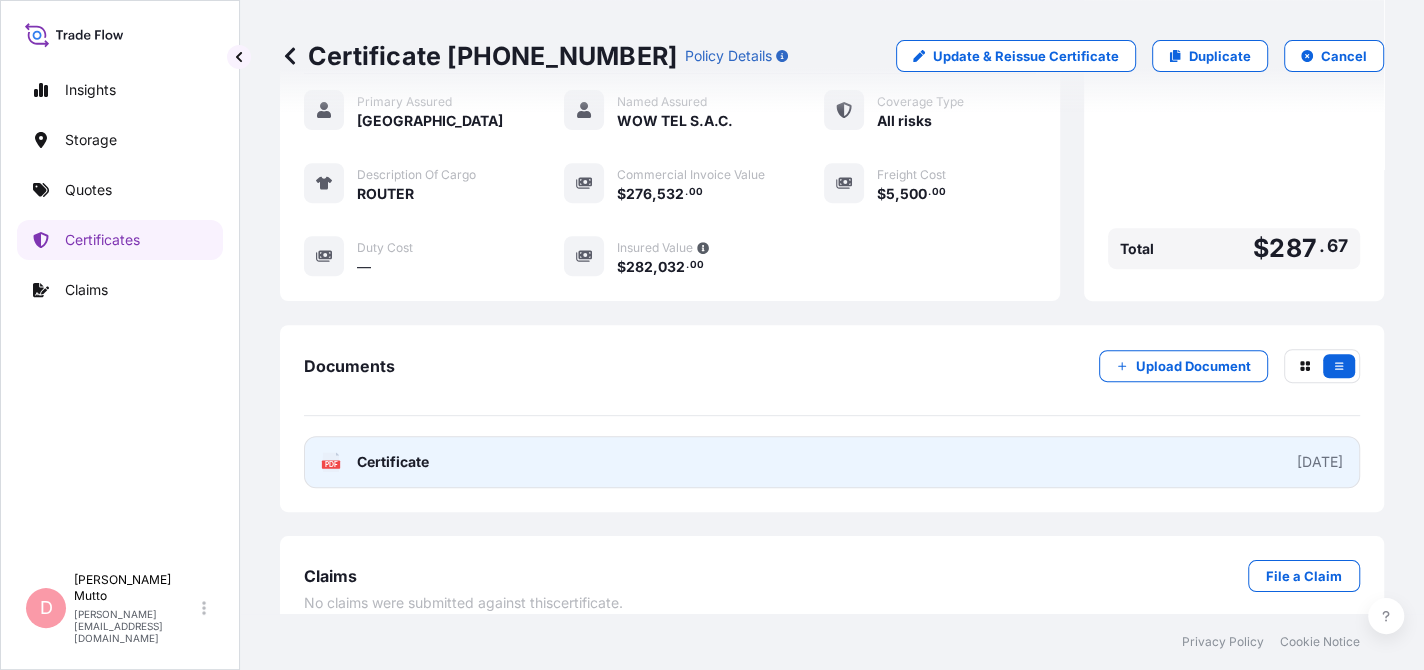 click on "PDF Certificate [DATE]" at bounding box center [832, 462] 